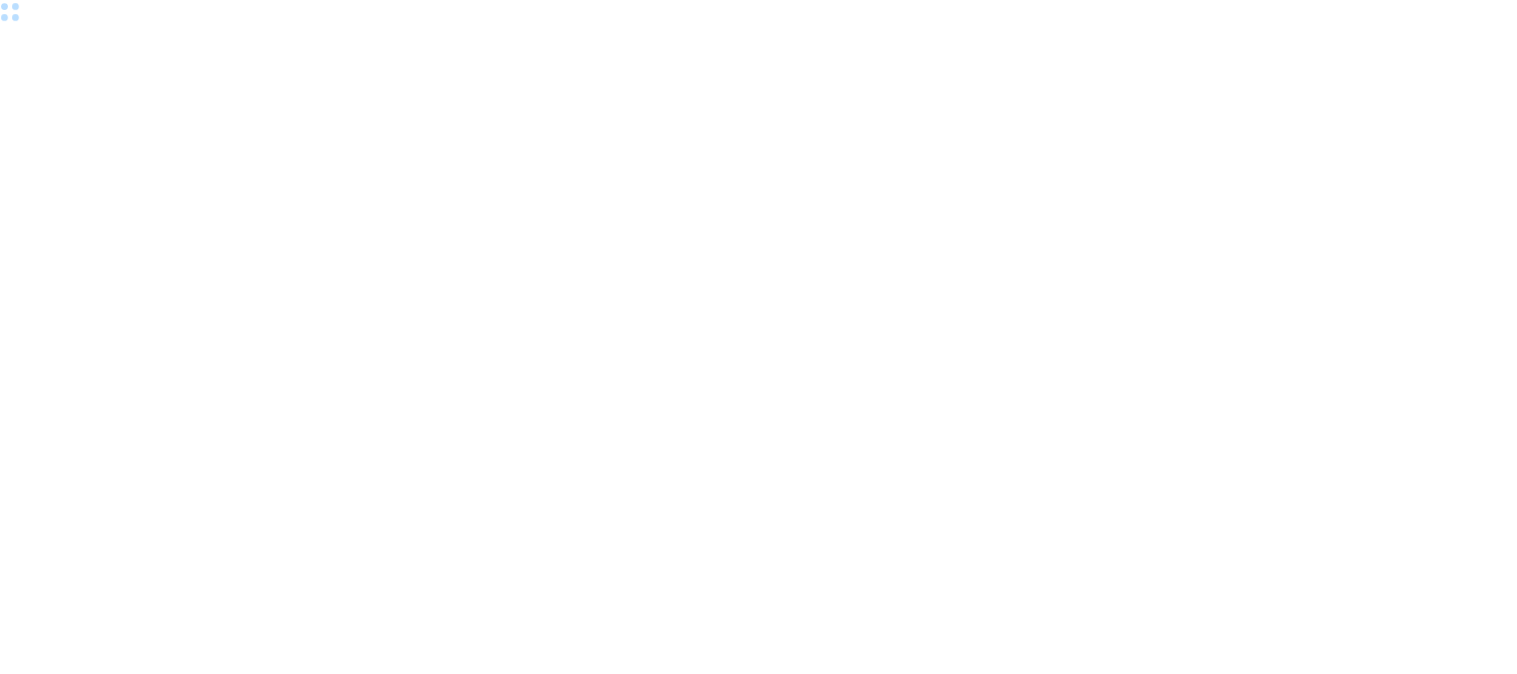 scroll, scrollTop: 0, scrollLeft: 0, axis: both 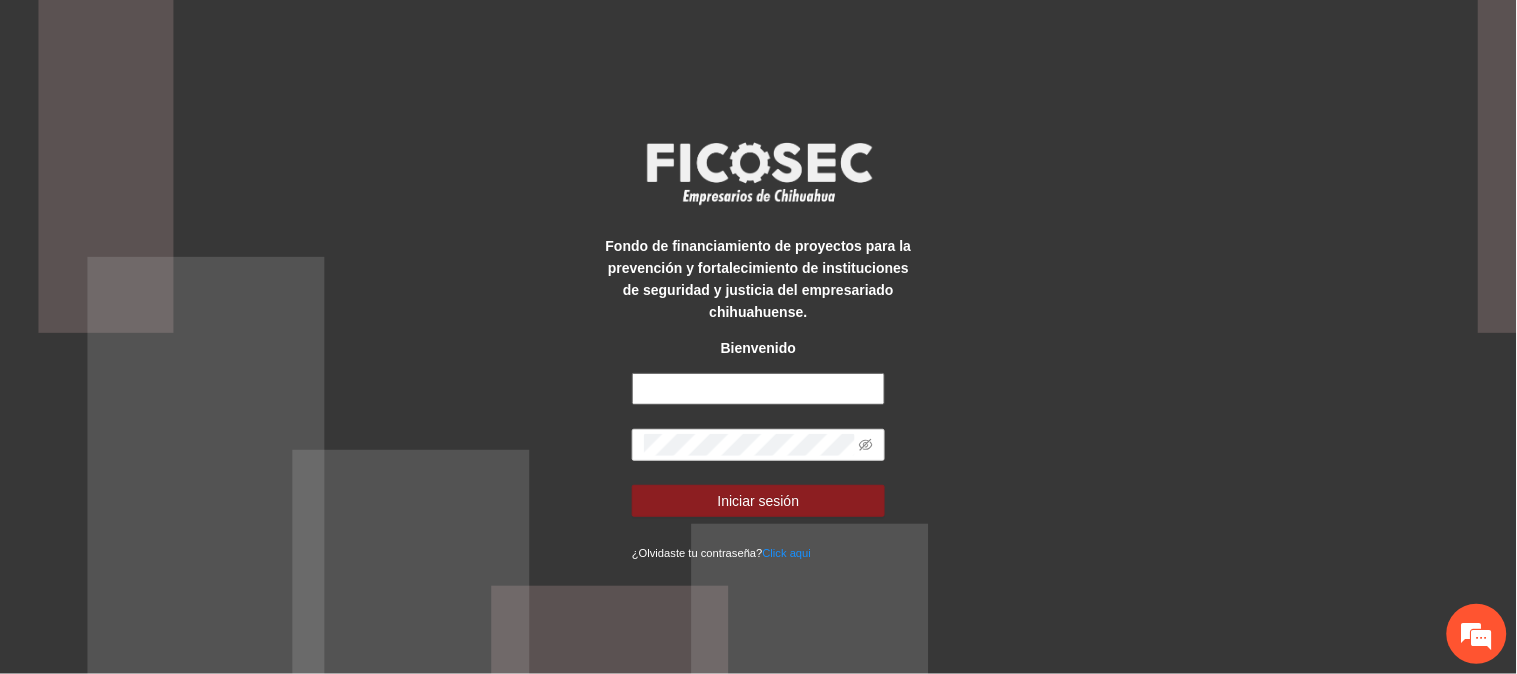 click at bounding box center (758, 389) 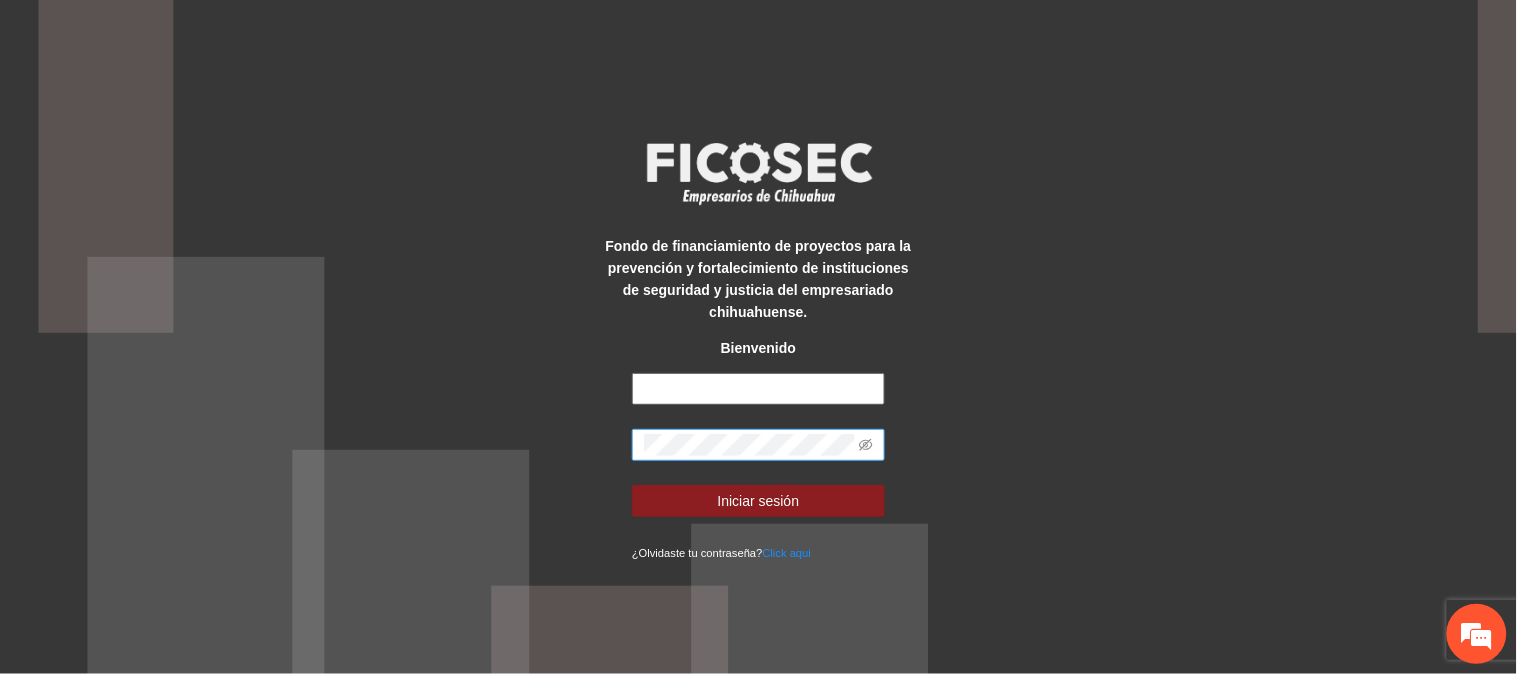 scroll, scrollTop: 0, scrollLeft: 0, axis: both 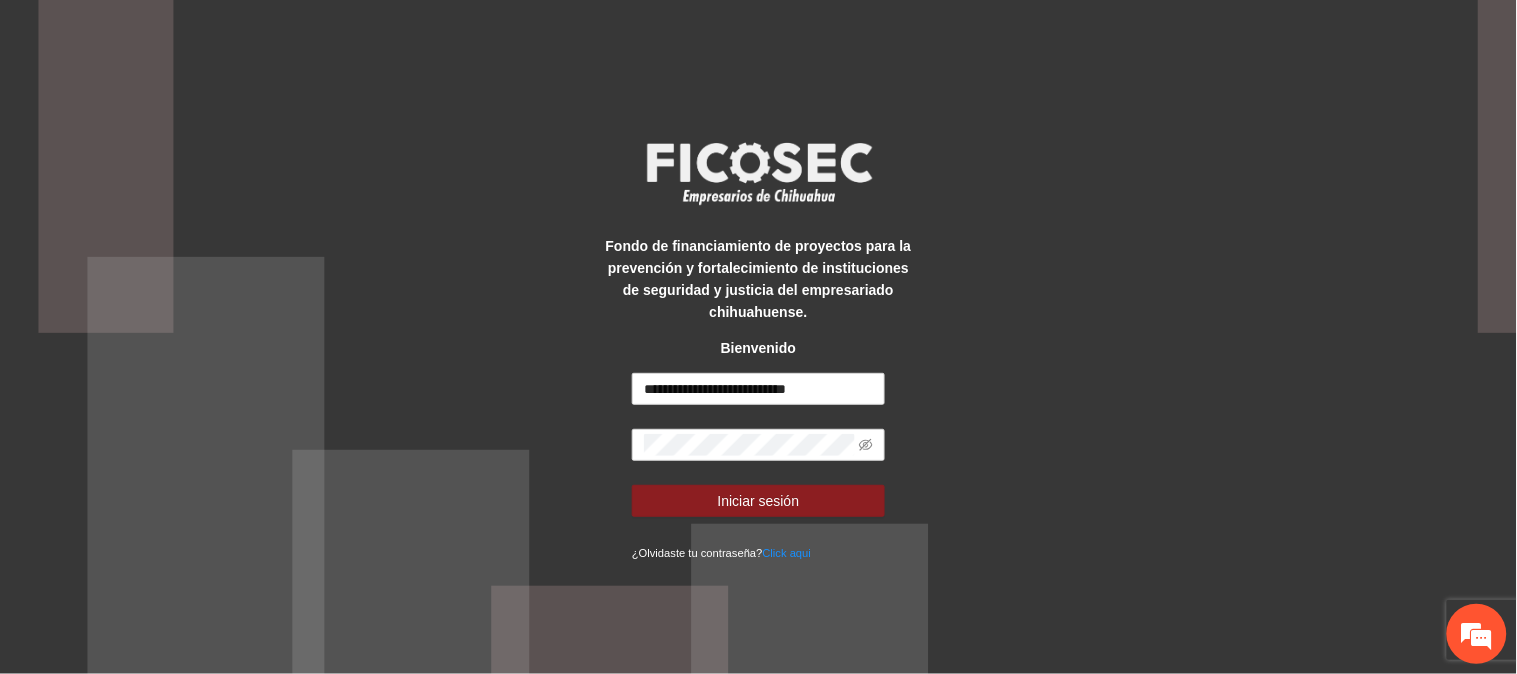 click on "**********" at bounding box center (758, 468) 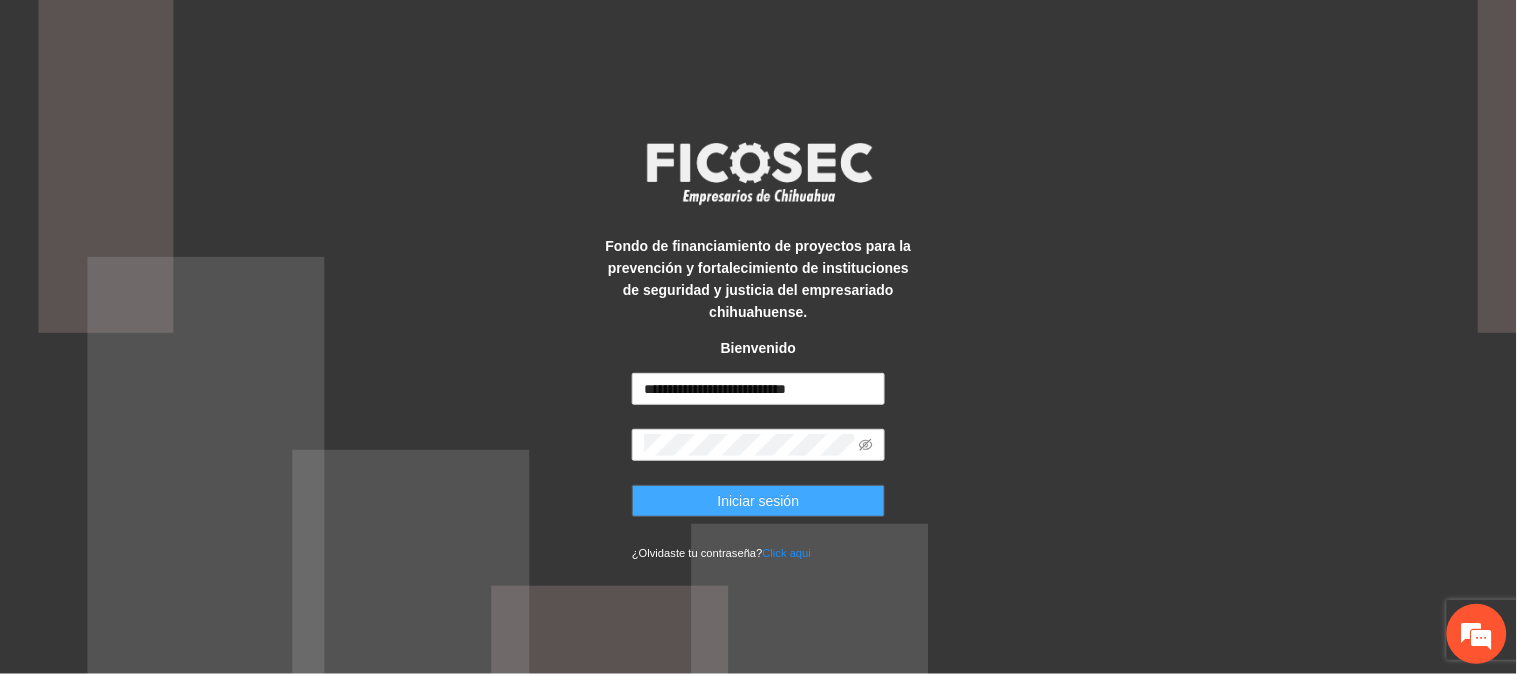 click on "Iniciar sesión" at bounding box center (758, 501) 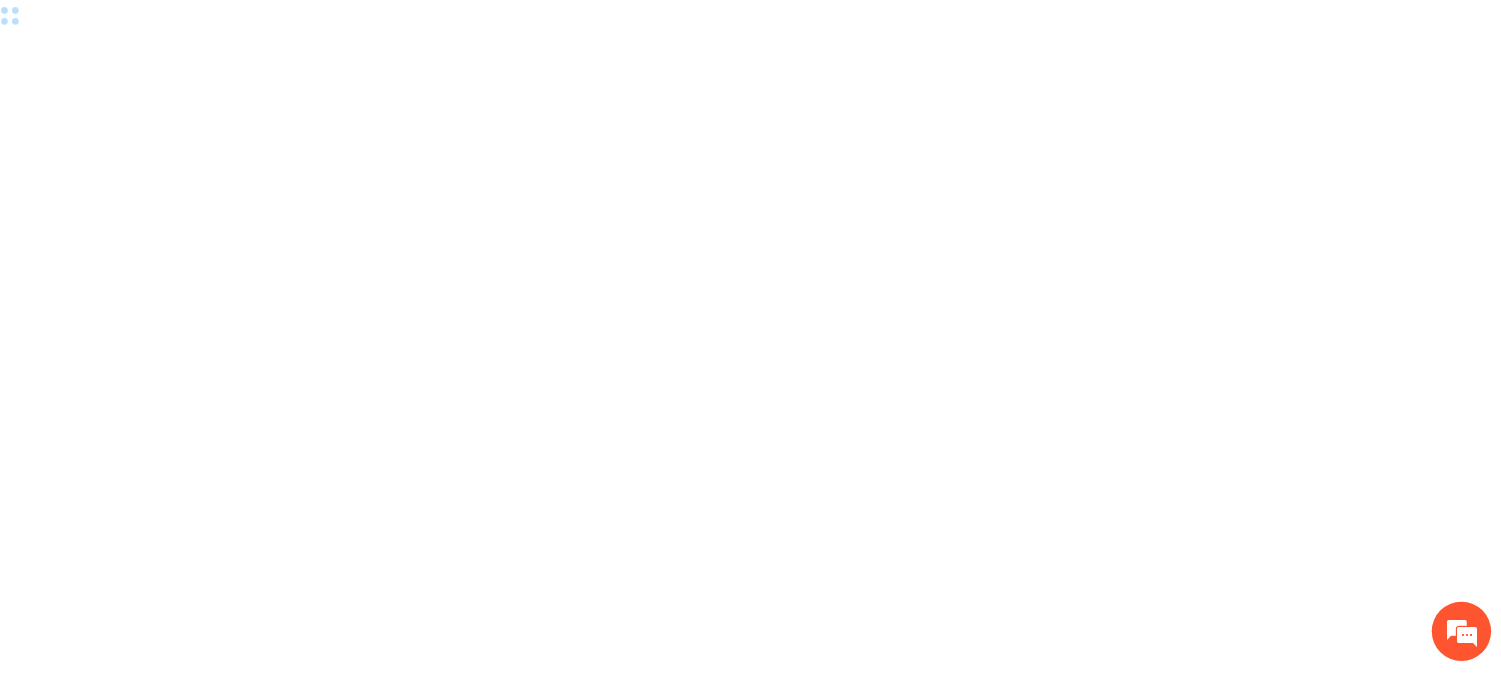 scroll, scrollTop: 0, scrollLeft: 0, axis: both 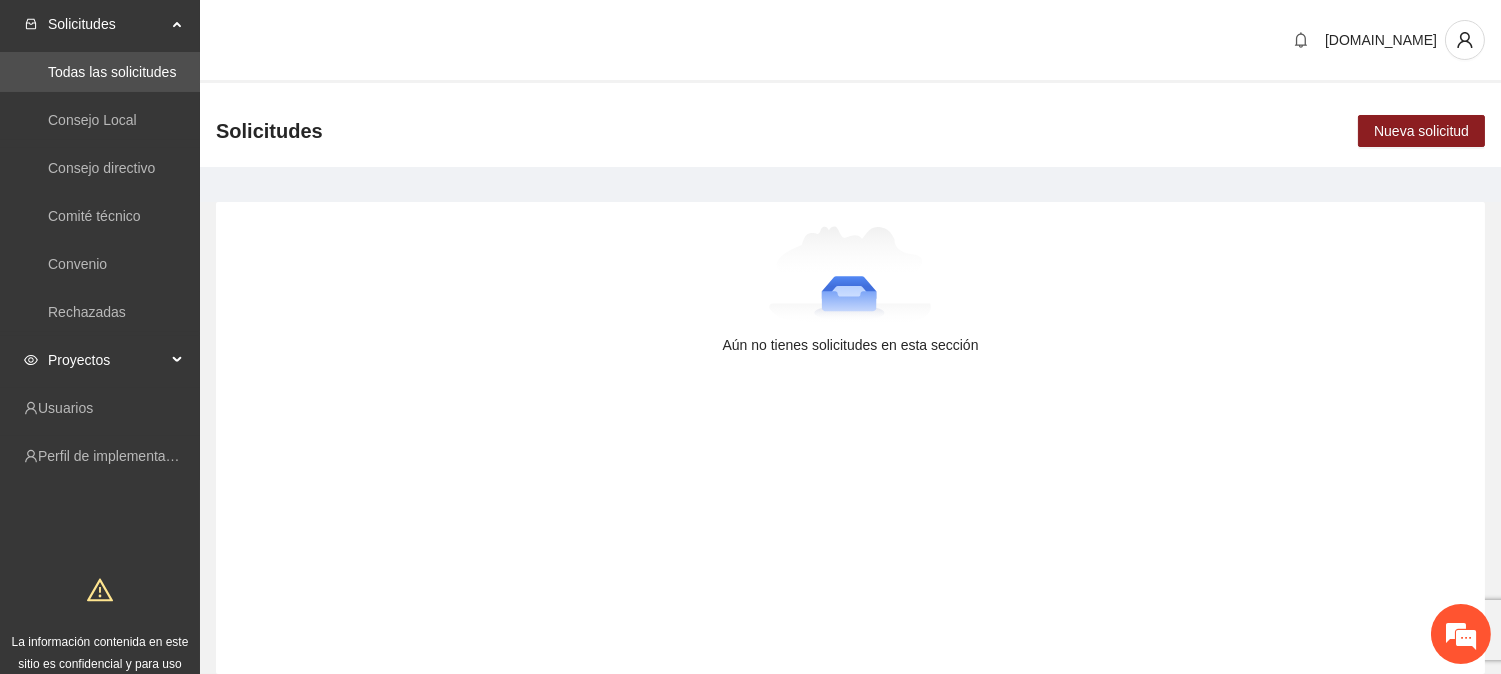 click on "Proyectos" at bounding box center (107, 360) 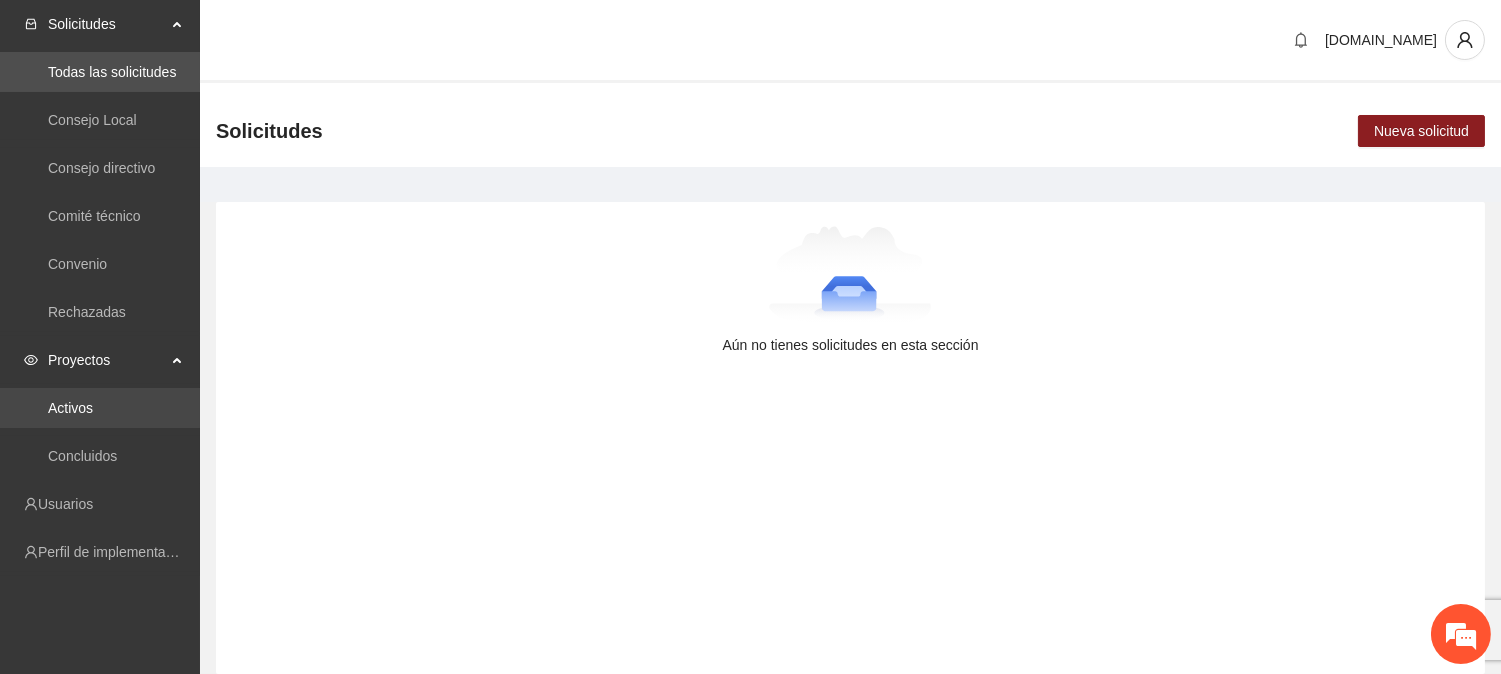 click on "Activos" at bounding box center (70, 408) 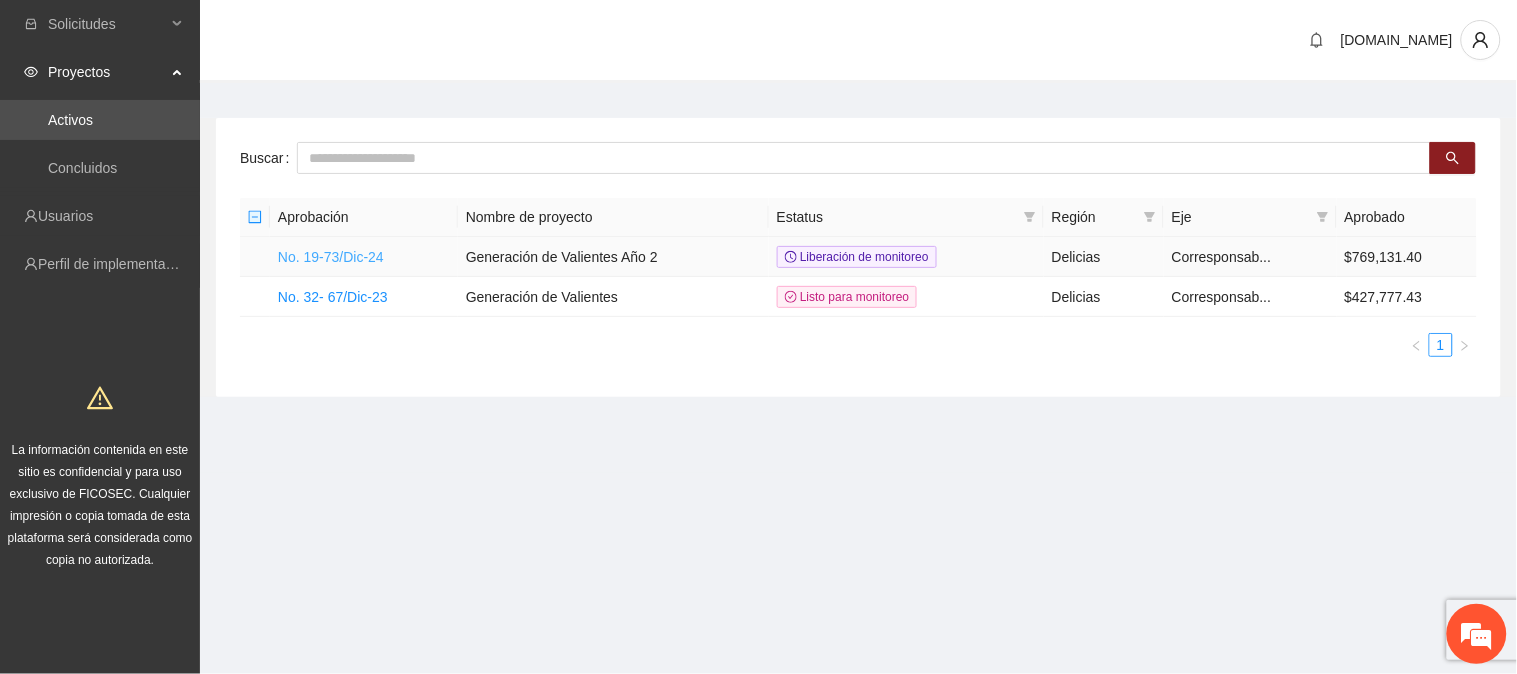click on "No. 19-73/Dic-24" at bounding box center [331, 257] 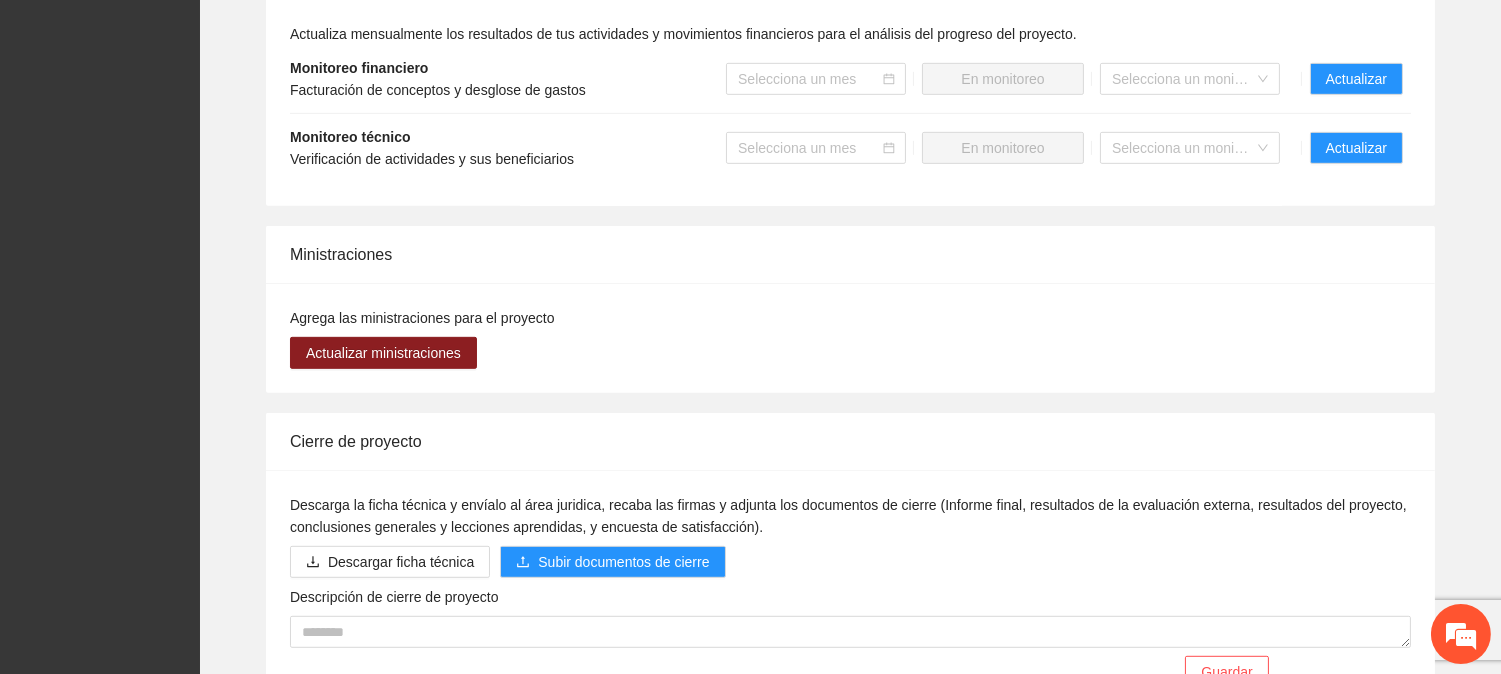 scroll, scrollTop: 1755, scrollLeft: 0, axis: vertical 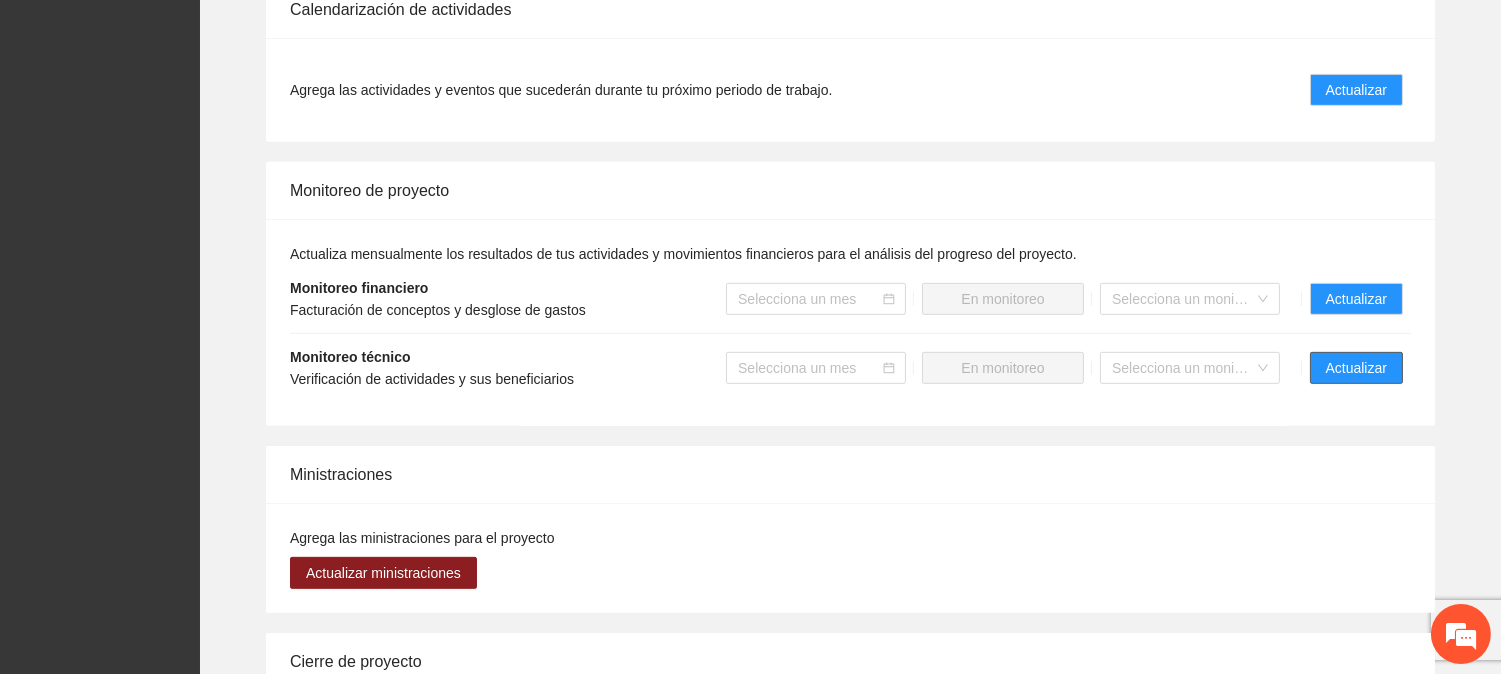 click on "Actualizar" at bounding box center [1356, 368] 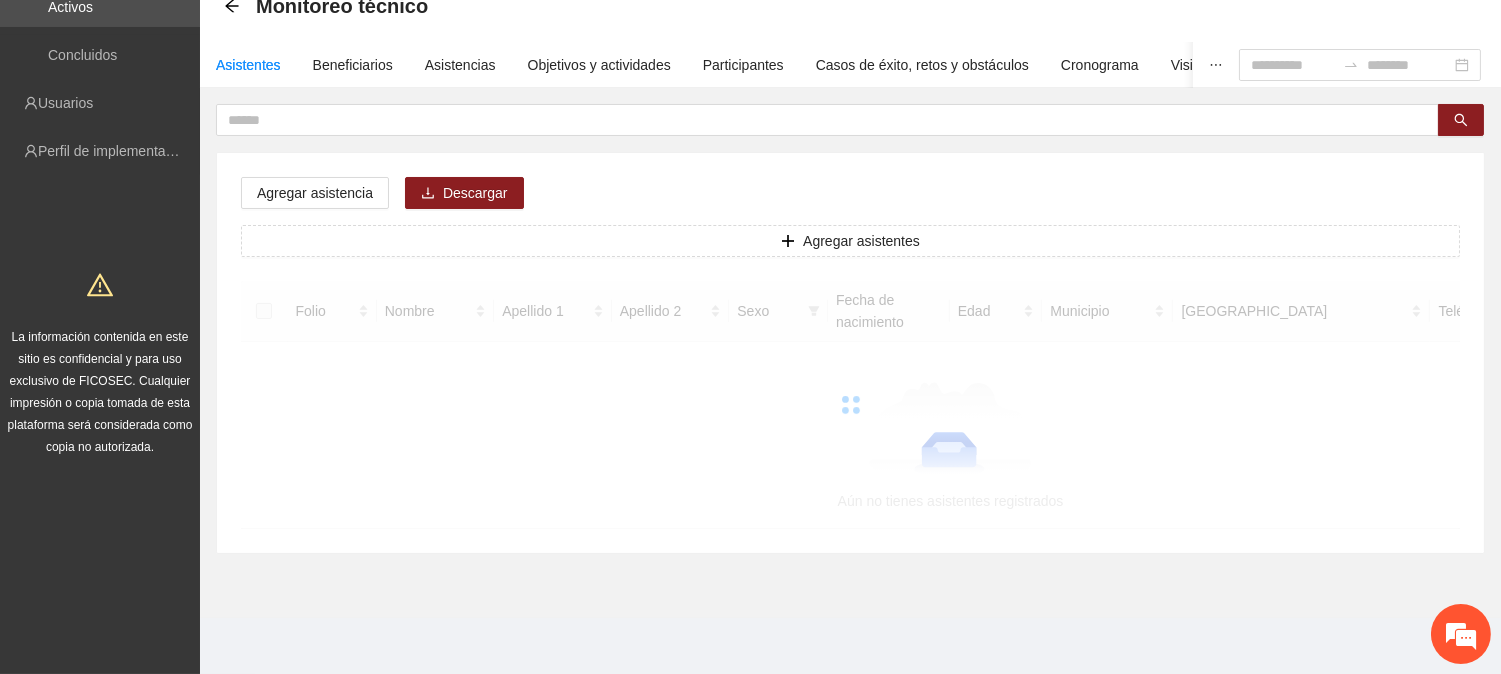 scroll, scrollTop: 0, scrollLeft: 0, axis: both 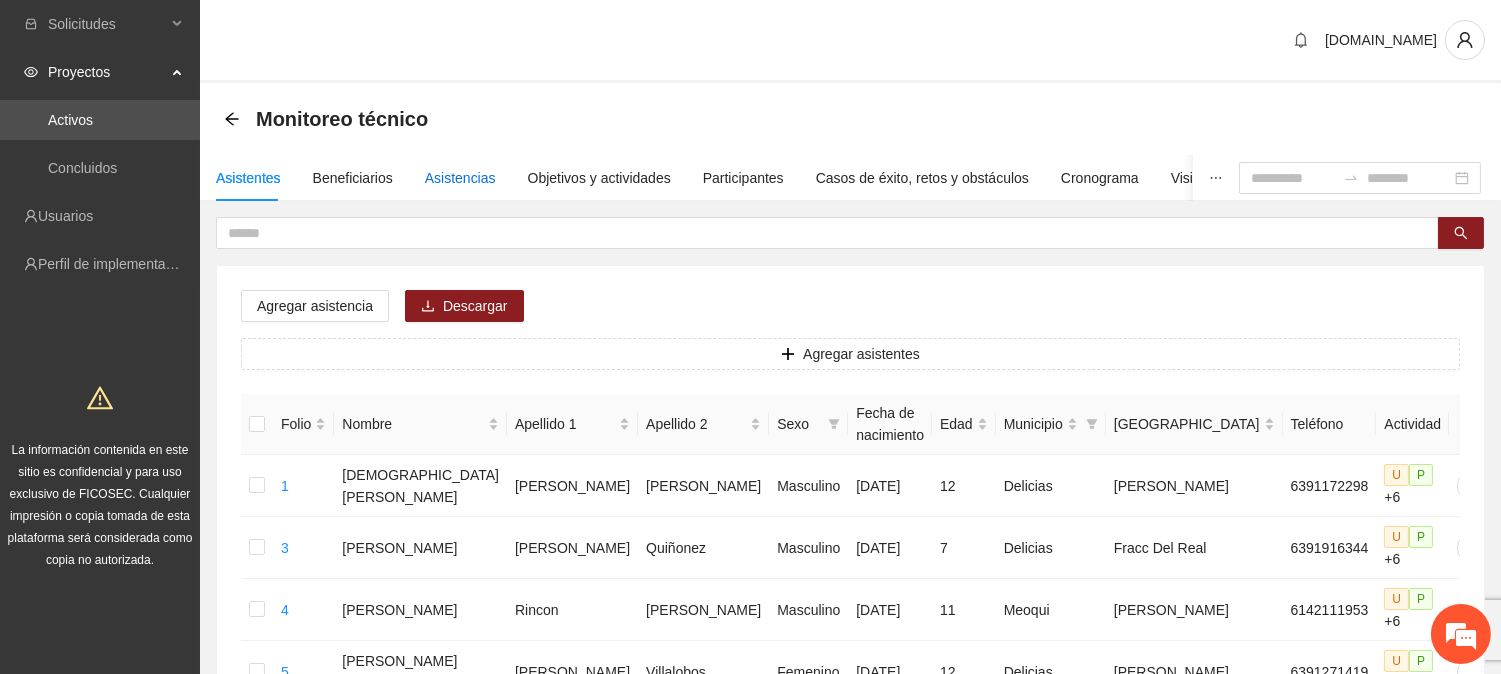 click on "Asistencias" at bounding box center (460, 178) 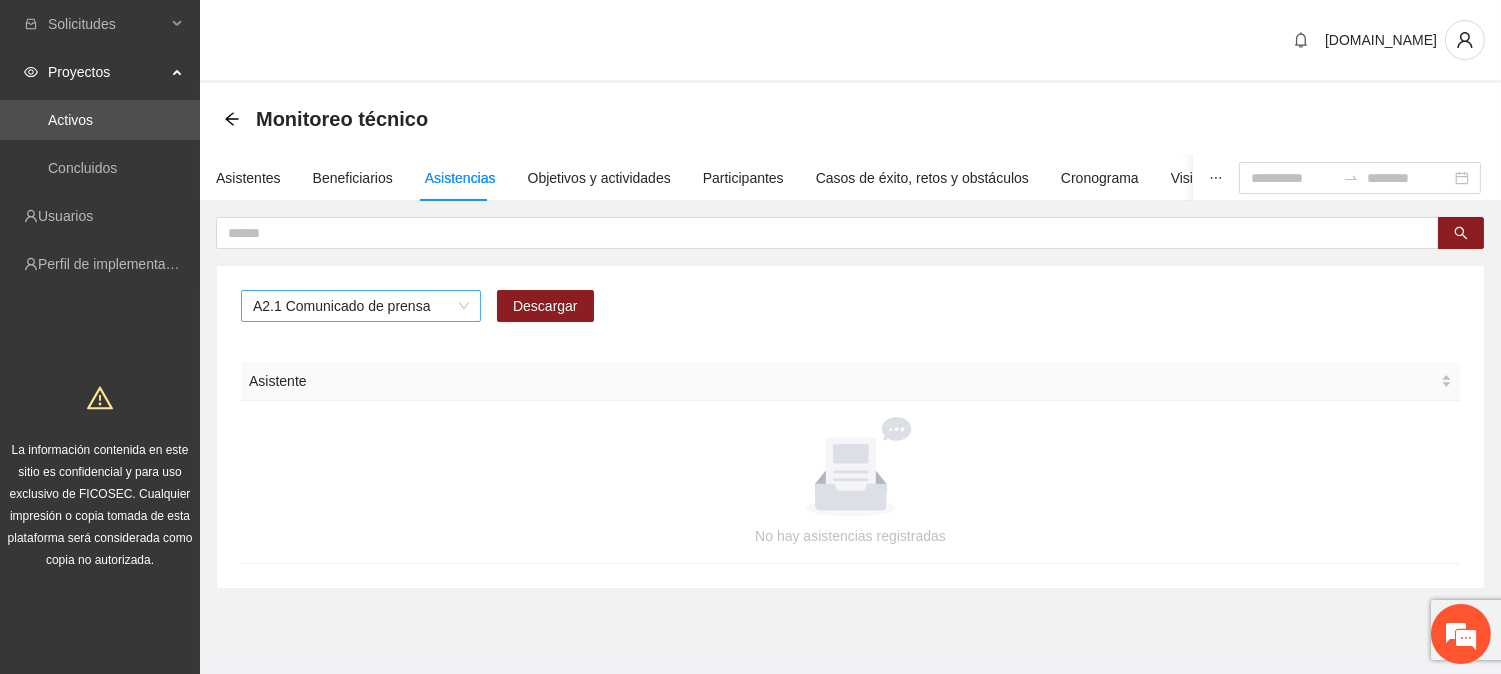 click on "A2.1 Comunicado de prensa" at bounding box center [361, 306] 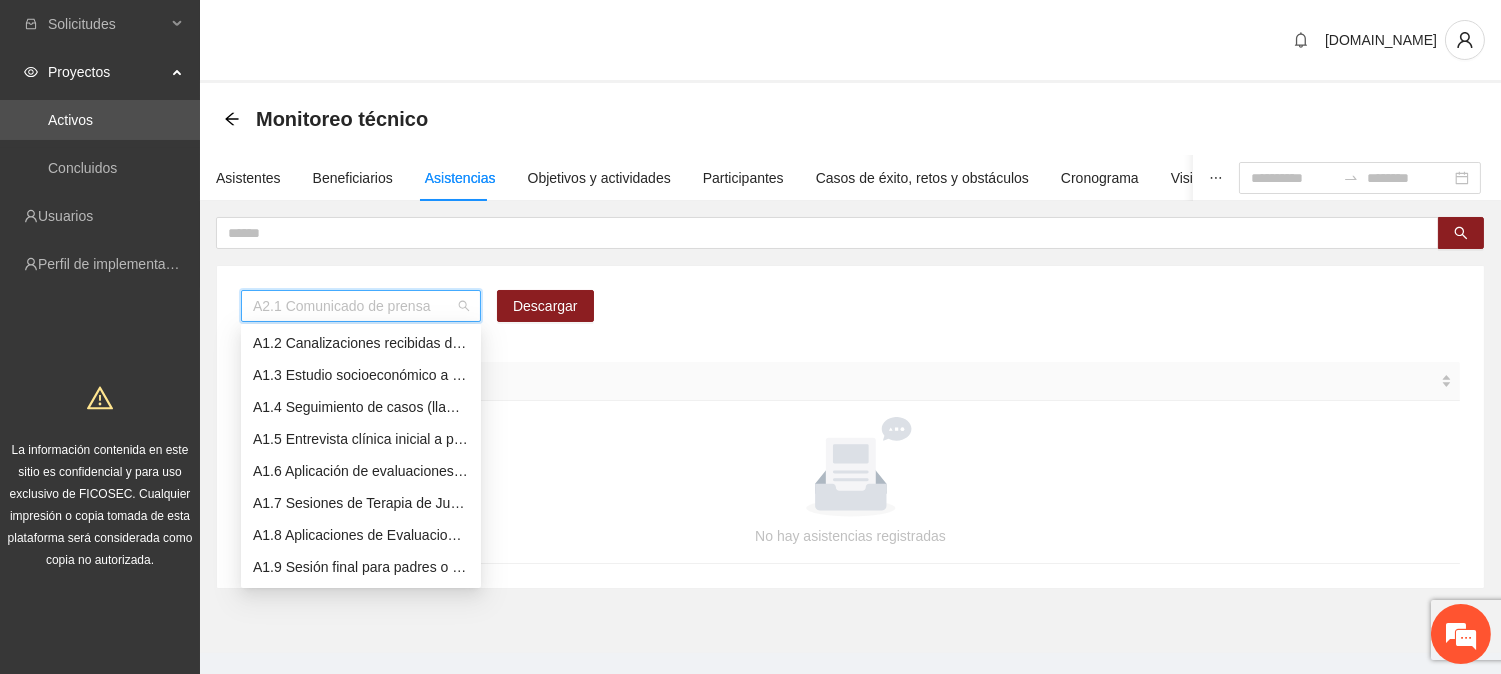 scroll, scrollTop: 0, scrollLeft: 0, axis: both 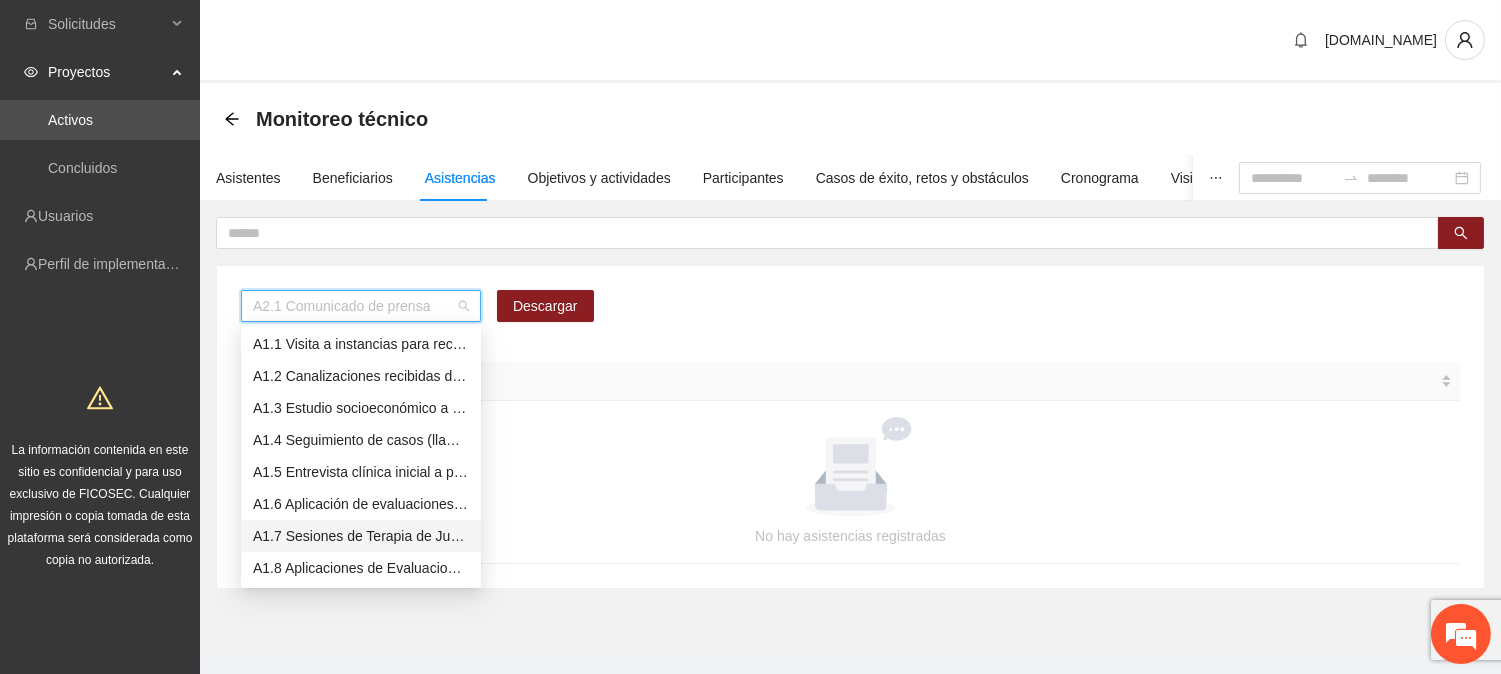 click on "A1.7 Sesiones de Terapia de Juego para niños y niñas" at bounding box center [361, 536] 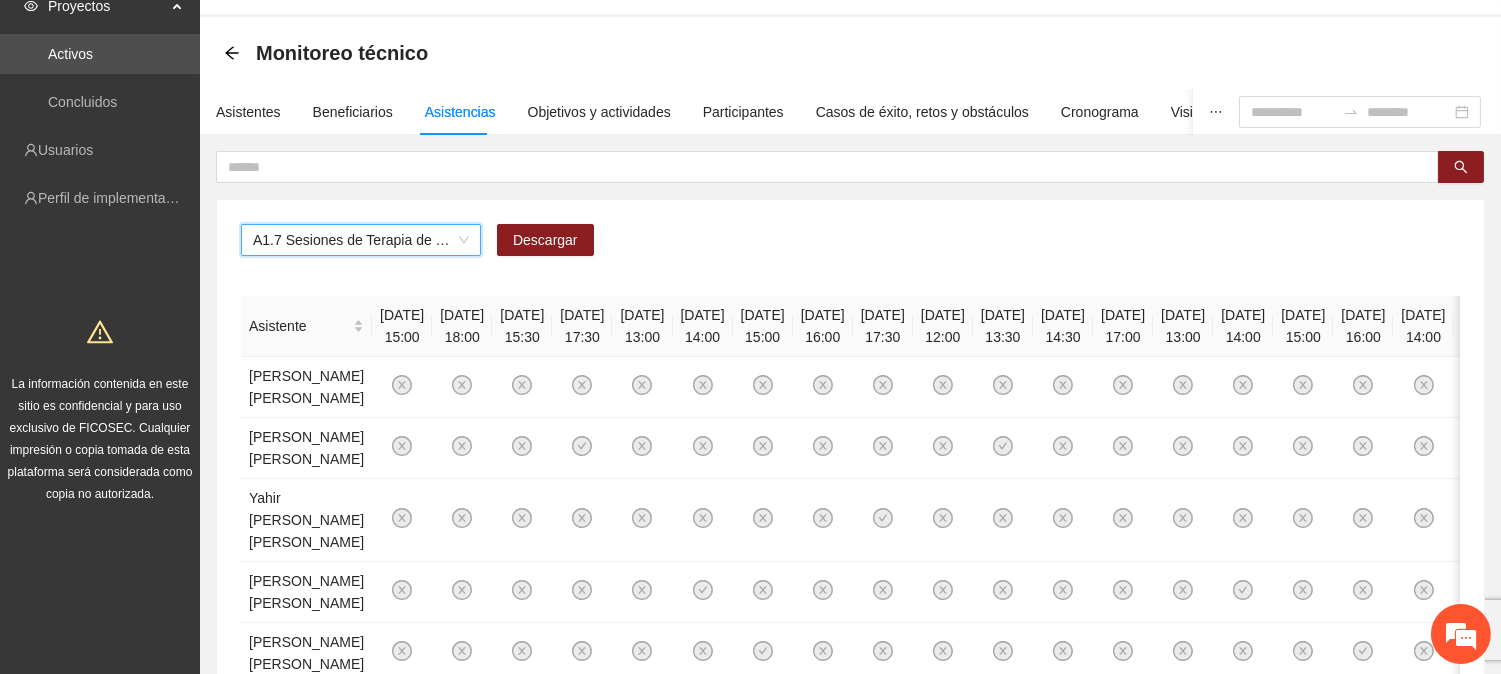 scroll, scrollTop: 1955, scrollLeft: 0, axis: vertical 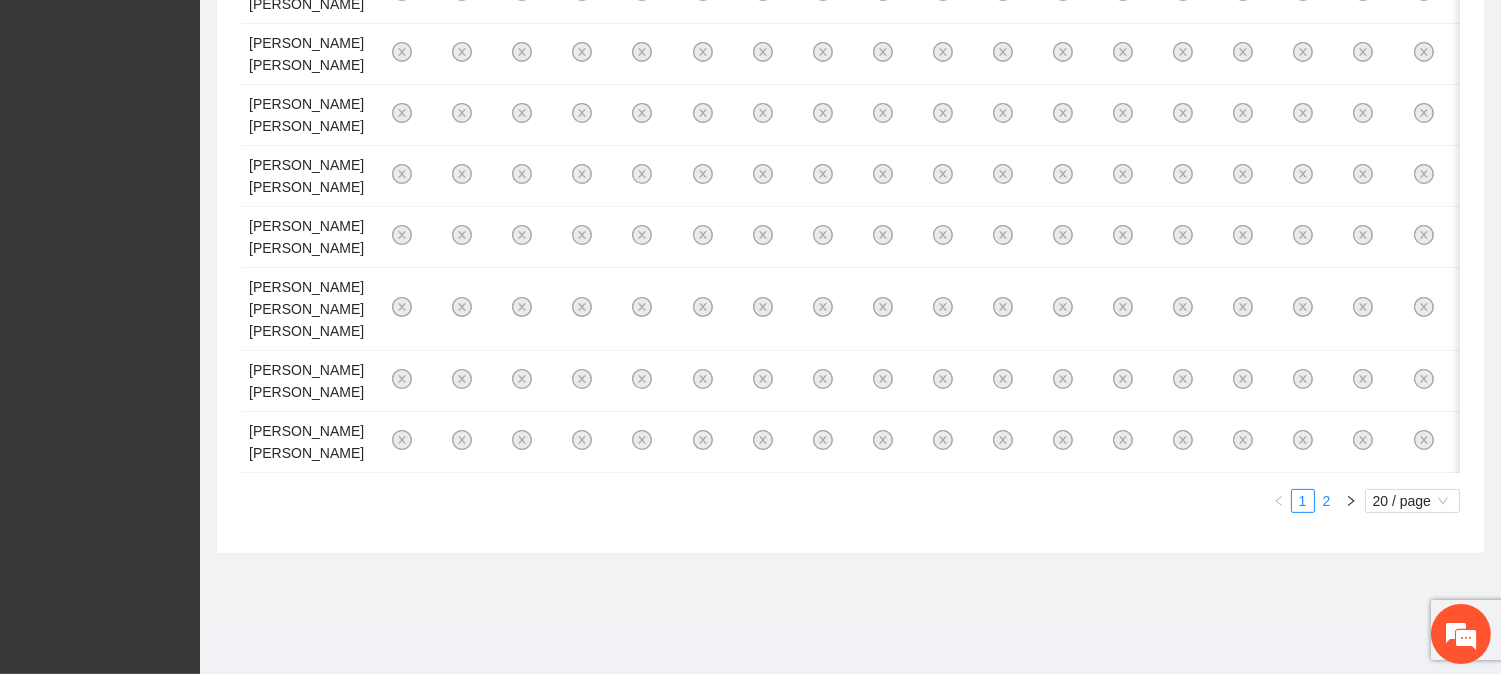 click on "2" at bounding box center [1327, 501] 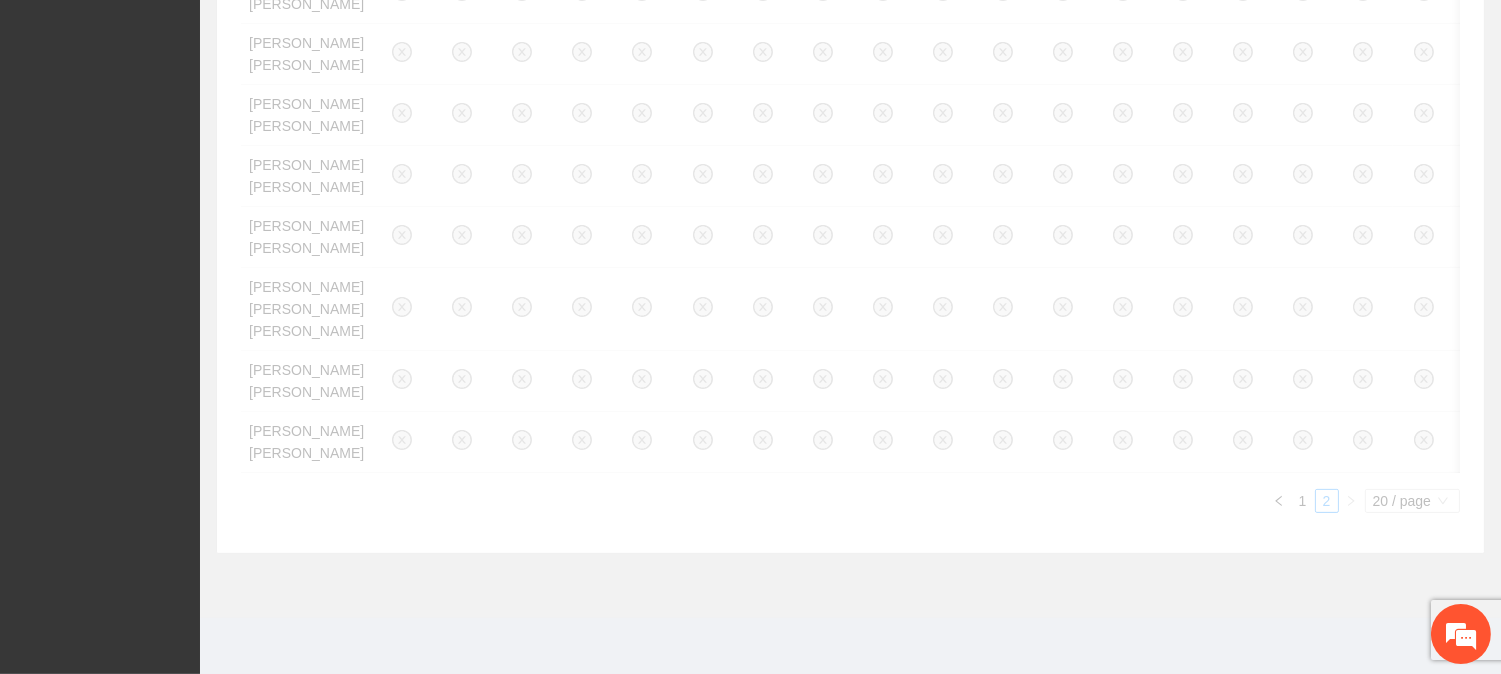 click on "Asistente [DATE] 15:00 [DATE] 18:00 [DATE] 15:30 [DATE] 17:30 [DATE] 13:00 [DATE] 14:00 [DATE] 15:00 [DATE] 16:00 [DATE] 17:30 [DATE] 12:00 [DATE] 13:30 [DATE] 14:30 [DATE] 17:00 [DATE] 13:00 [DATE] 14:00 [DATE] 15:00 [DATE] 16:00 [DATE] 14:00 [DATE] 16:00 [DATE] 17:30 [DATE] 14:00 [DATE] 17:00 [DATE] 18:00 [DATE] 14:00 [DATE] 17:00 [DATE] 18:30 [DATE] 10:00 [DATE] 13:00 [DATE] 14:00 [DATE] 15:00 [DATE] 16:00 [DATE] 15:00 [DATE] 16:00 [DATE] 17:00 [DATE] 18:00 [DATE] 11:00 [DATE] 13:00 [DATE] 17:00 [DATE] 13:00 [DATE] 14:00 [DATE] 15:00 [DATE] 16:00 [DATE] 17:00 [DATE] 18:00 [DATE] 14:00 [DATE] 15:00 [DATE] 16:00 [DATE] 17:00 [DATE] 18:00 [DATE] 19:00 [DATE] 11:00 [DATE] 12:00 [DATE] 14:00 [DATE] 15:00 [DATE] 16:00 [DATE] 17:00 [DATE] 16:00 [DATE] 17:00 [DATE] 18:00" at bounding box center (850, -150) 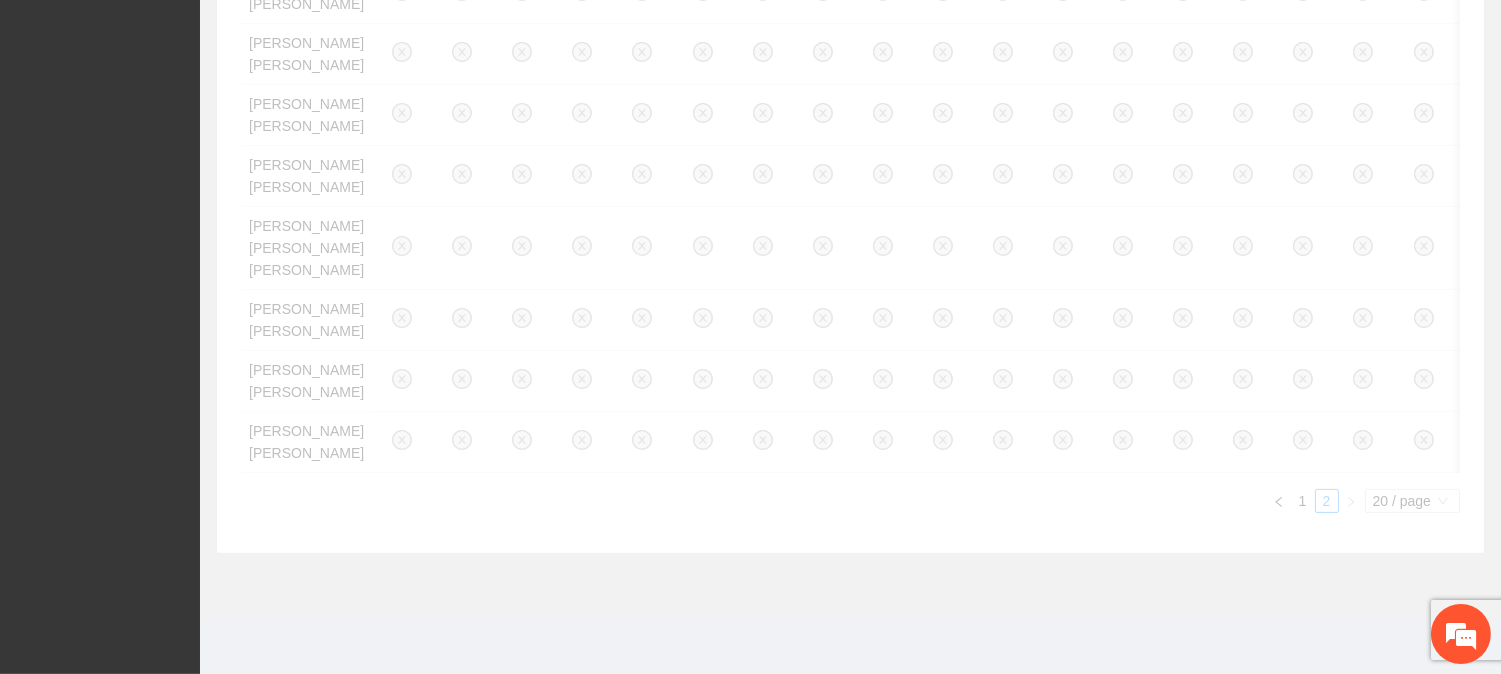 scroll, scrollTop: 1784, scrollLeft: 0, axis: vertical 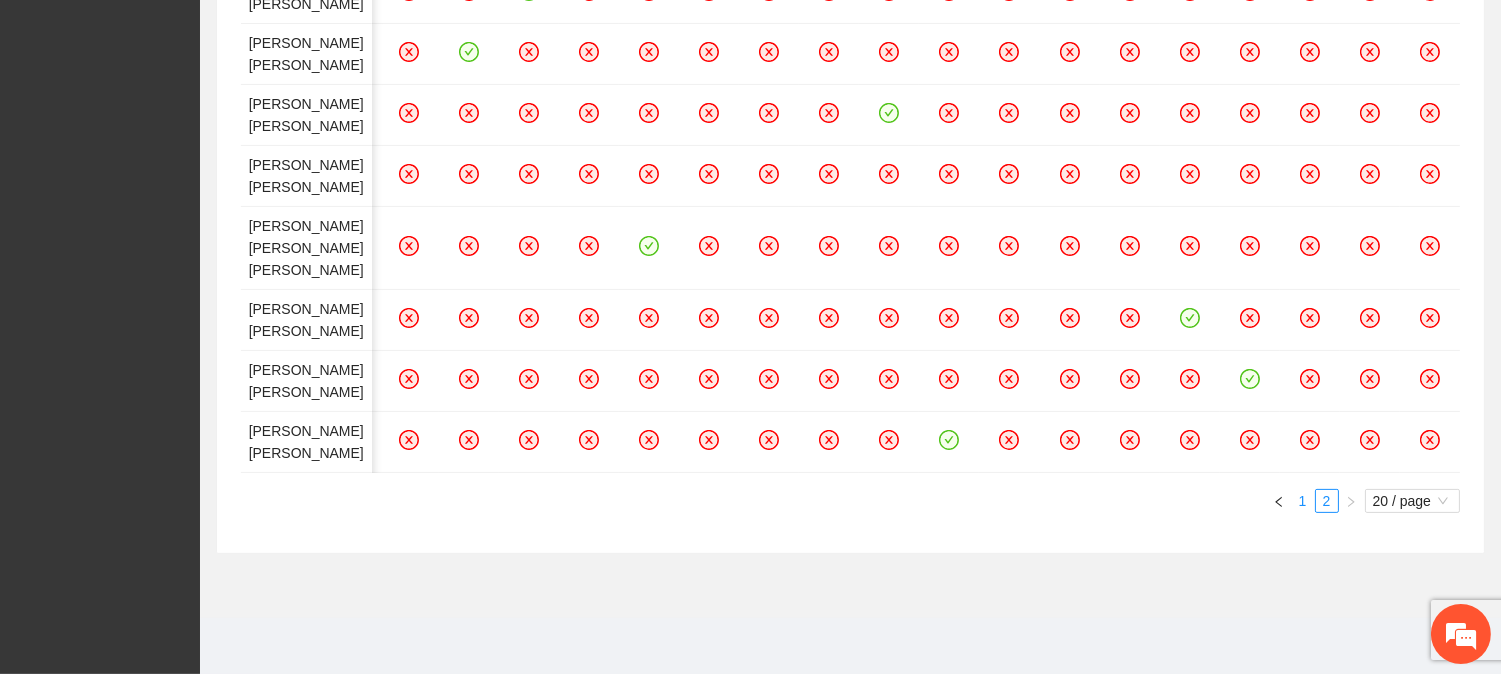 click on "1" at bounding box center (1303, 501) 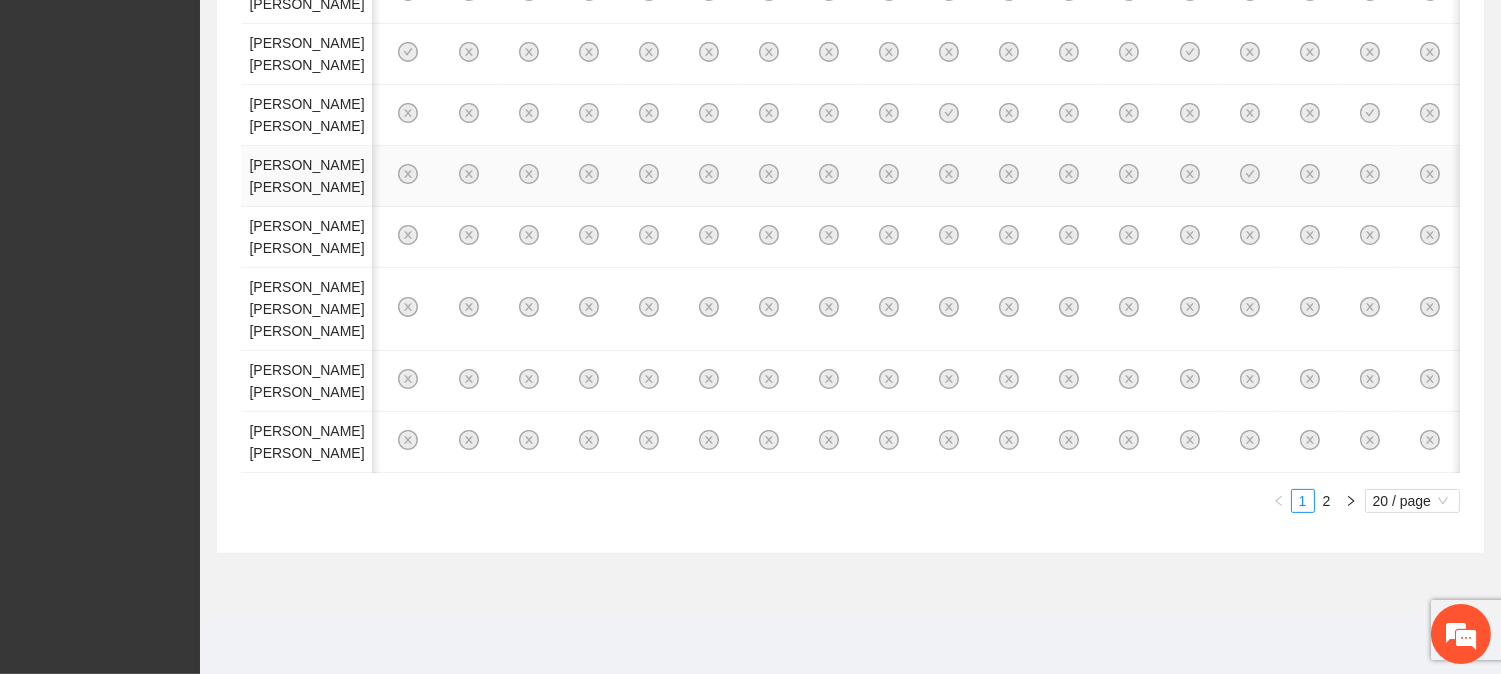 scroll, scrollTop: 1066, scrollLeft: 0, axis: vertical 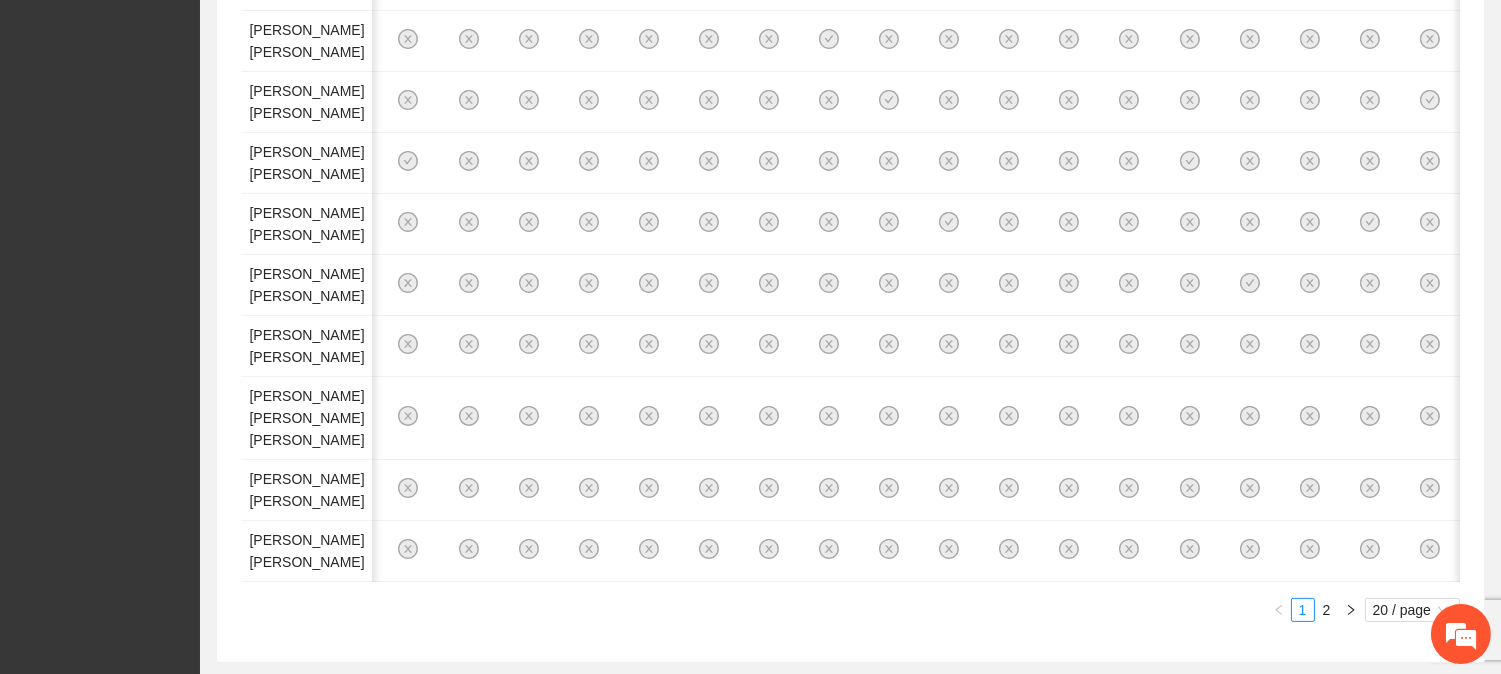 click at bounding box center [819, -833] 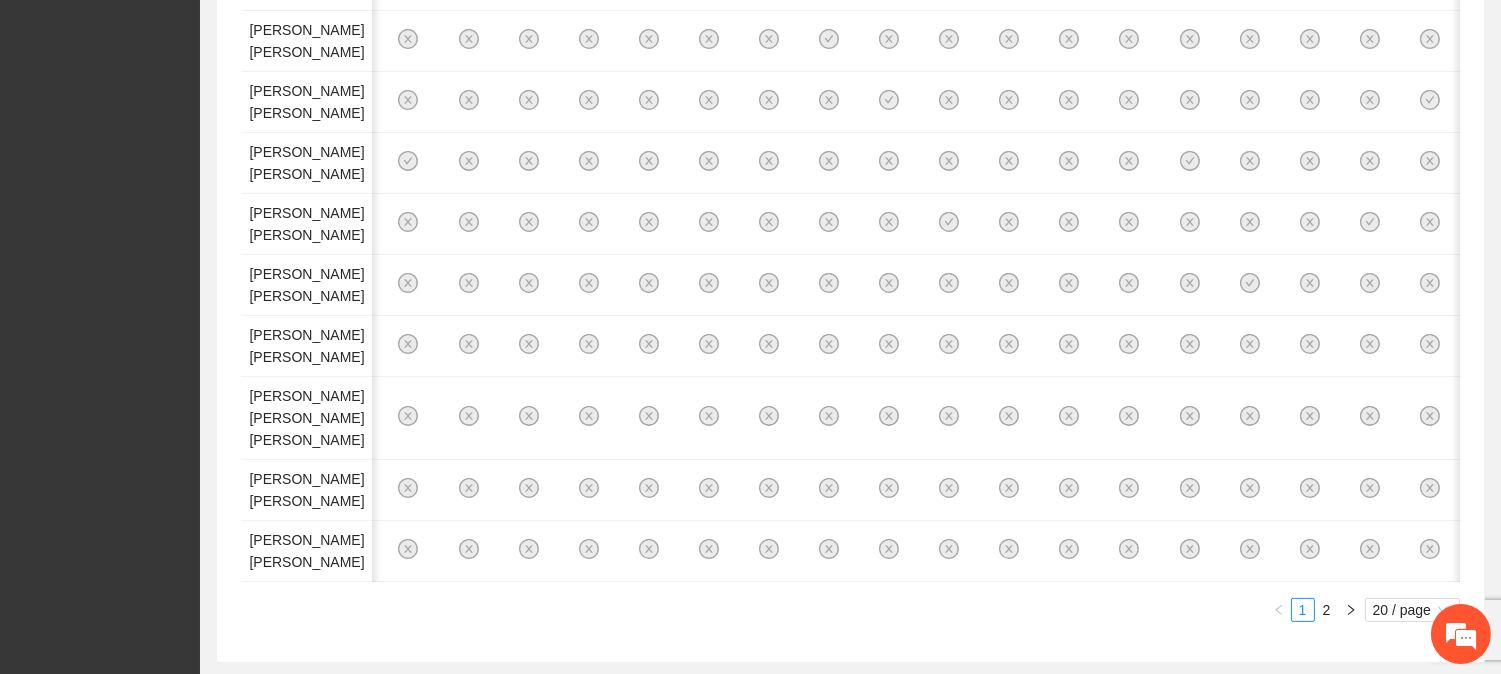 scroll, scrollTop: 0, scrollLeft: 0, axis: both 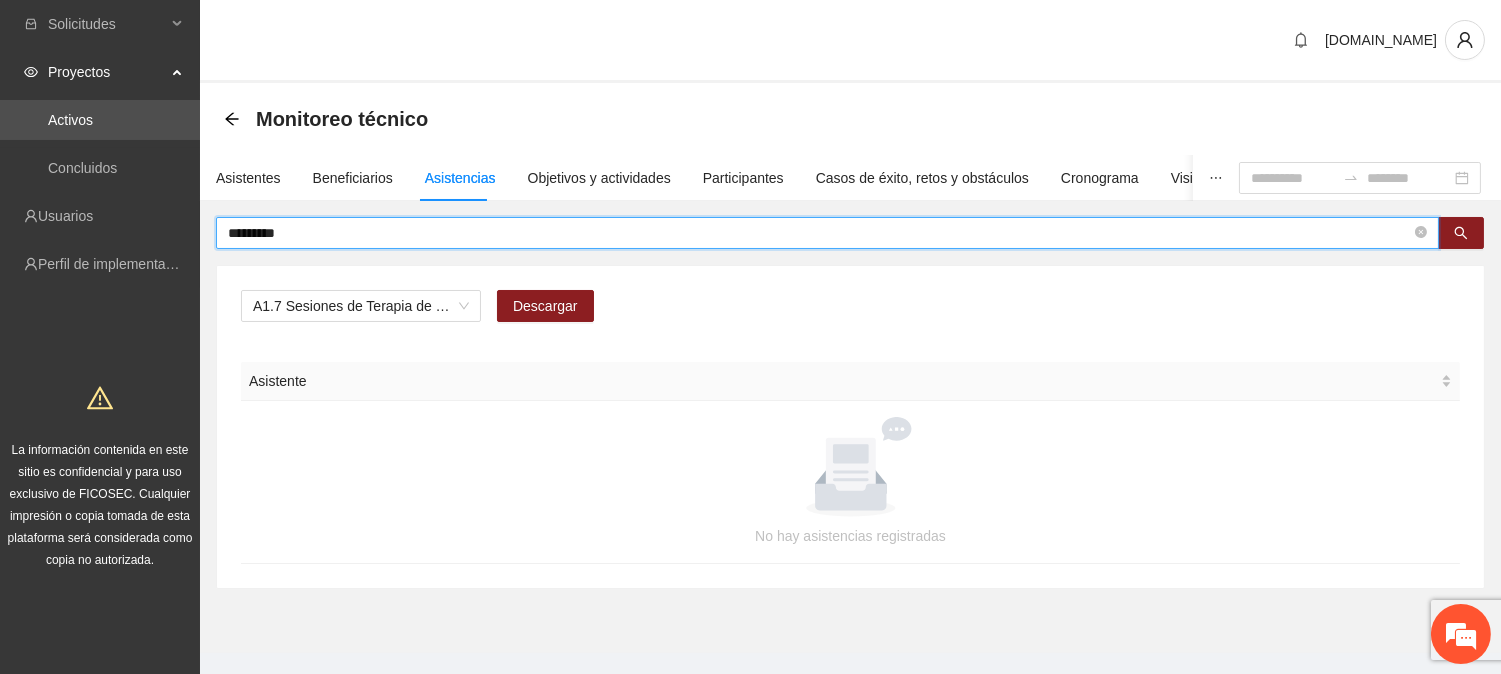 type on "*********" 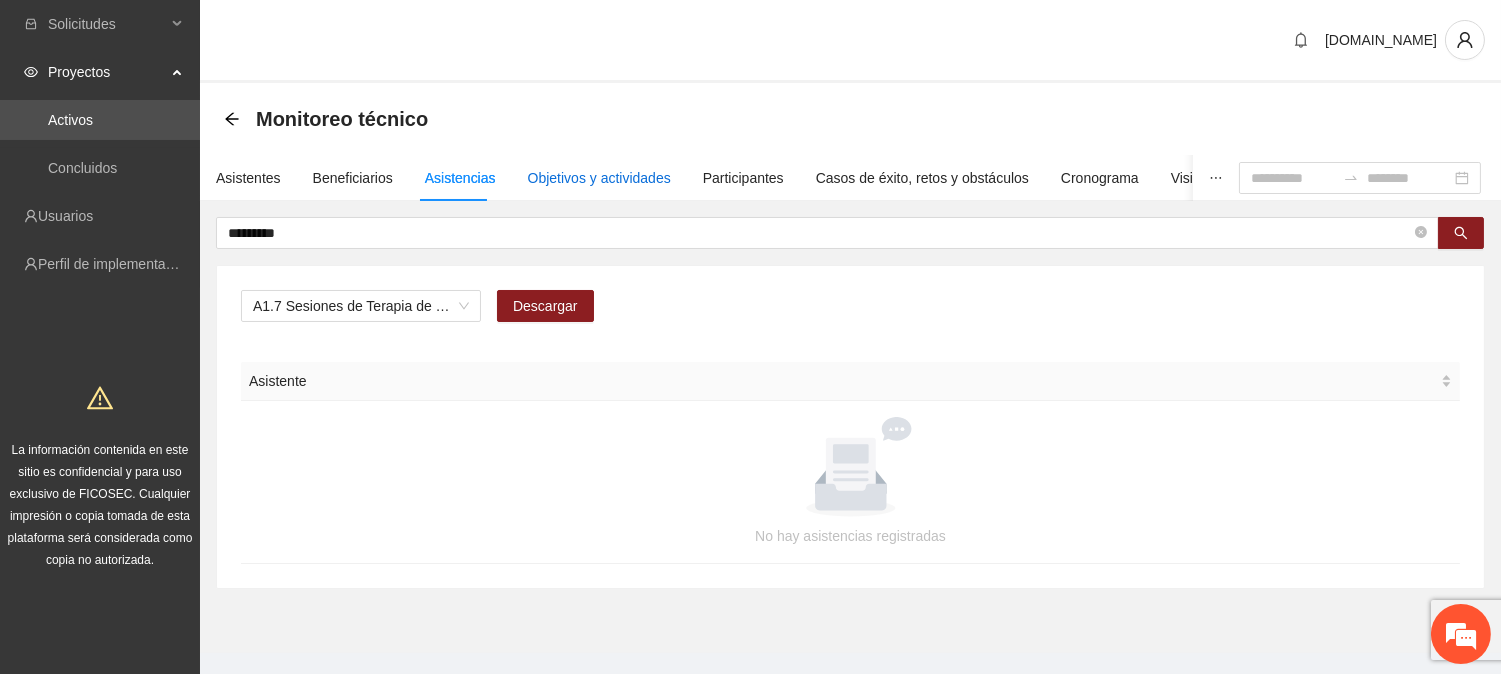 click on "Objetivos y actividades" at bounding box center [599, 178] 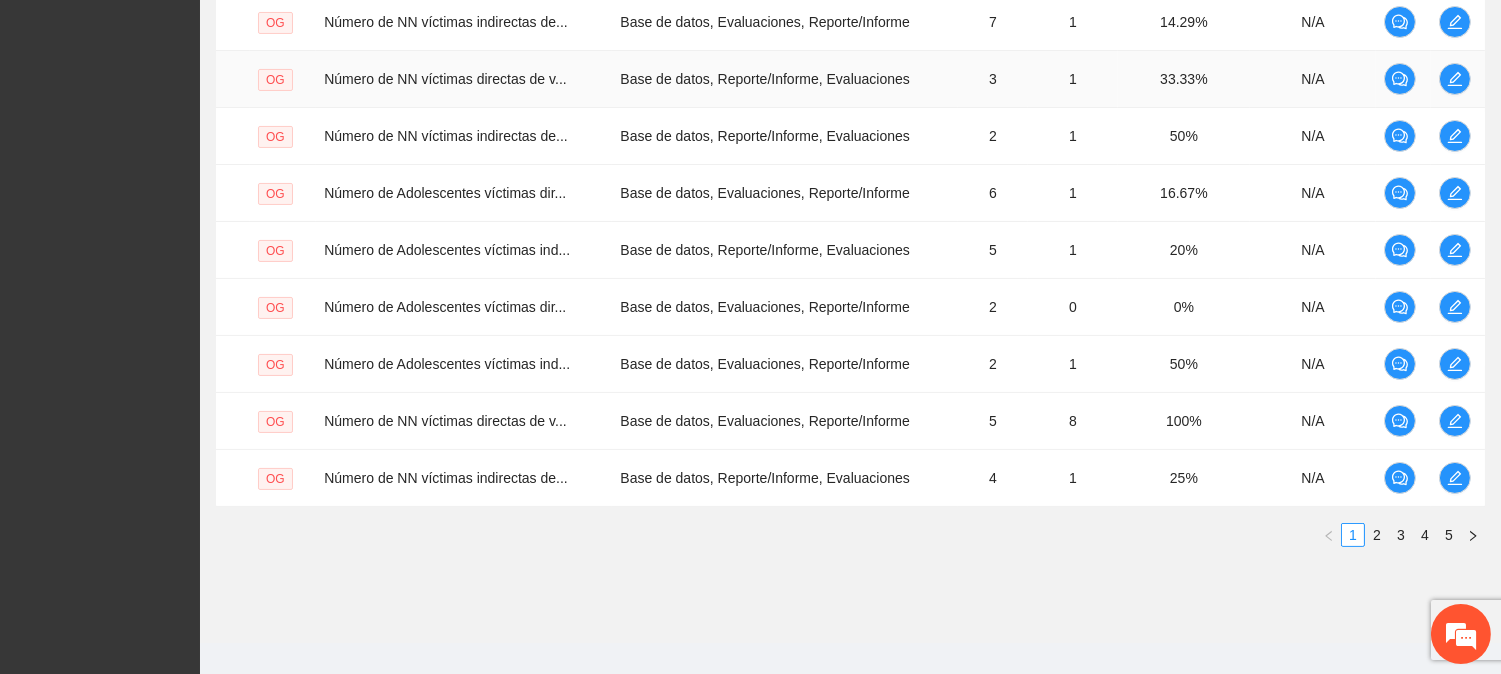 scroll, scrollTop: 633, scrollLeft: 0, axis: vertical 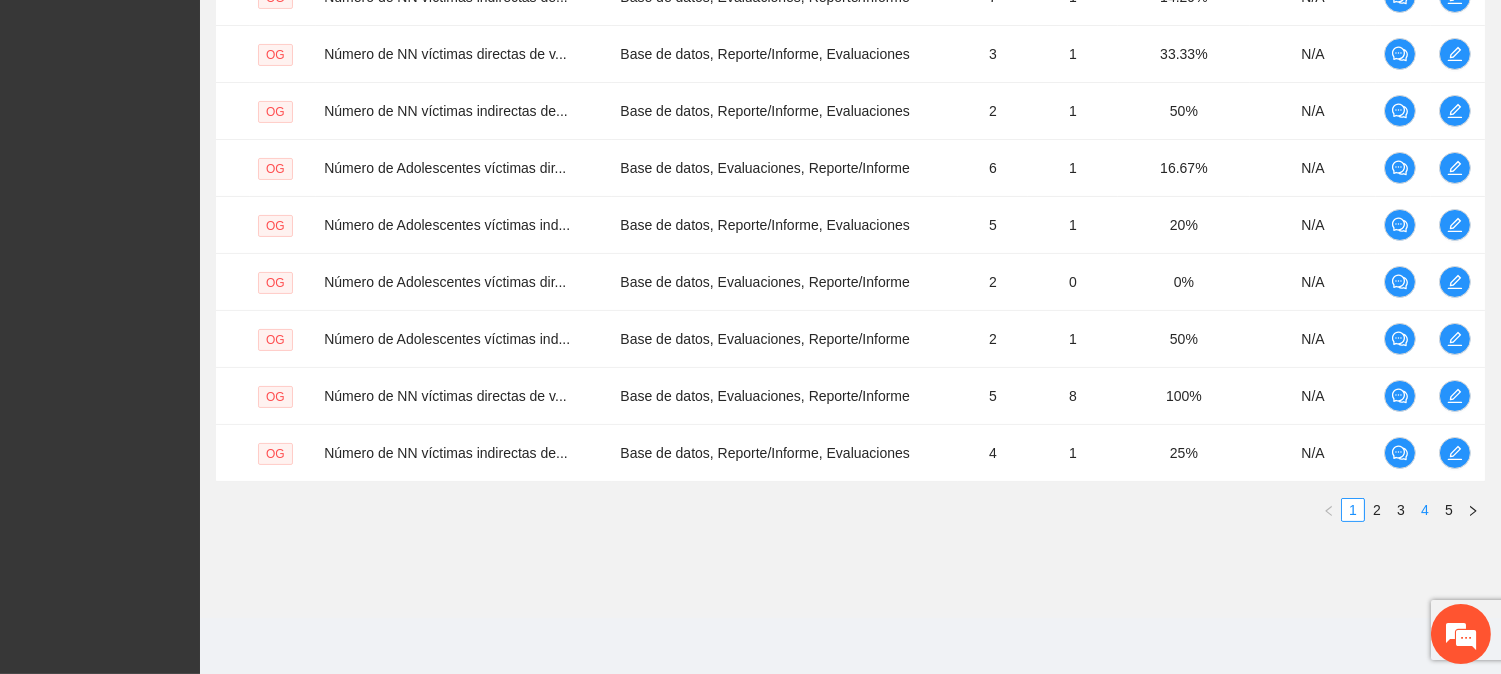 click on "4" at bounding box center [1425, 510] 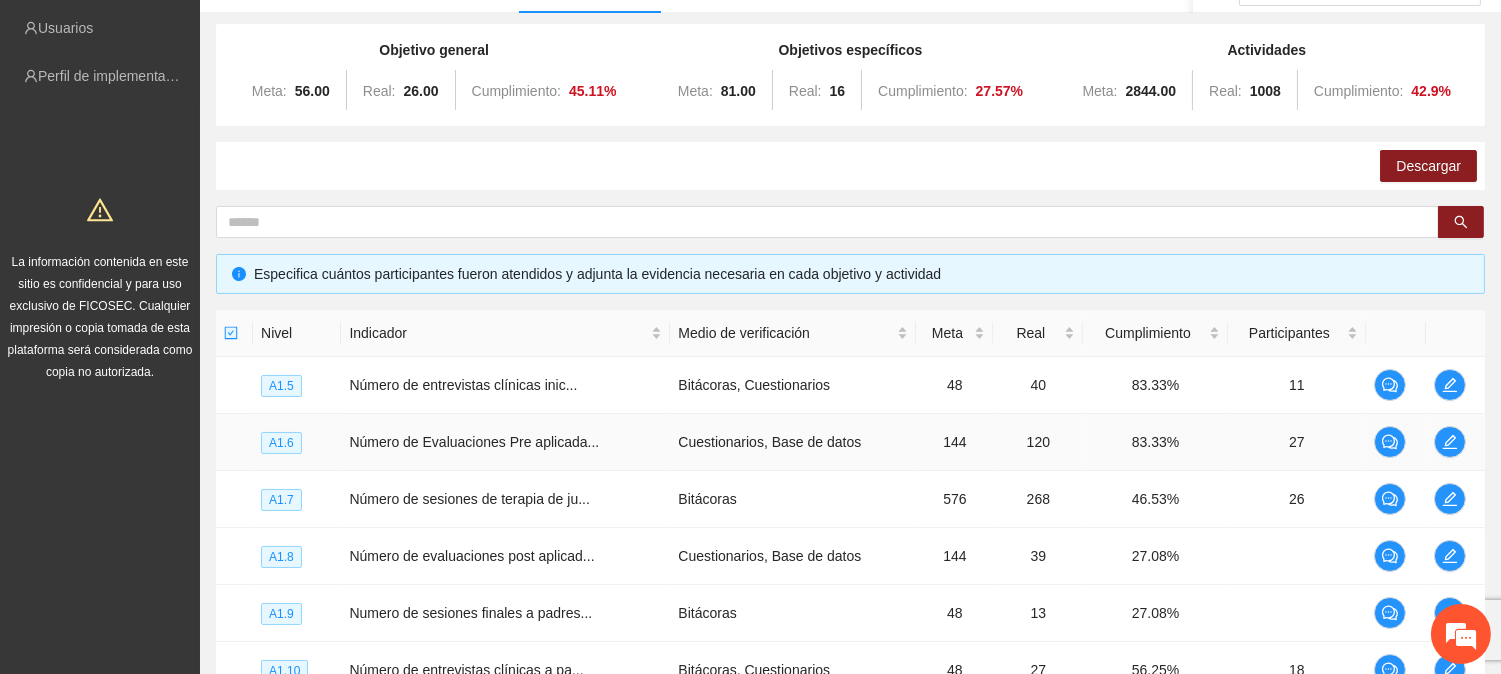 scroll, scrollTop: 411, scrollLeft: 0, axis: vertical 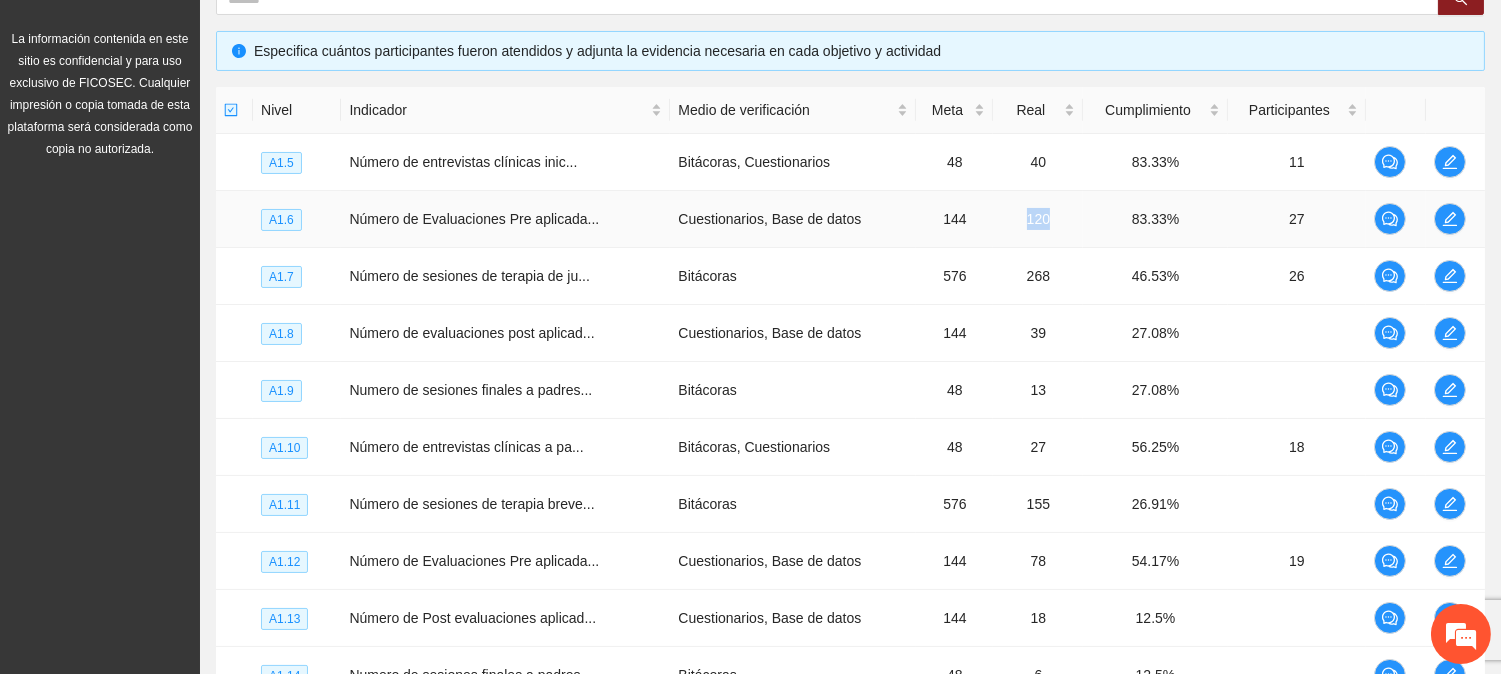 drag, startPoint x: 1010, startPoint y: 217, endPoint x: 1053, endPoint y: 227, distance: 44.14748 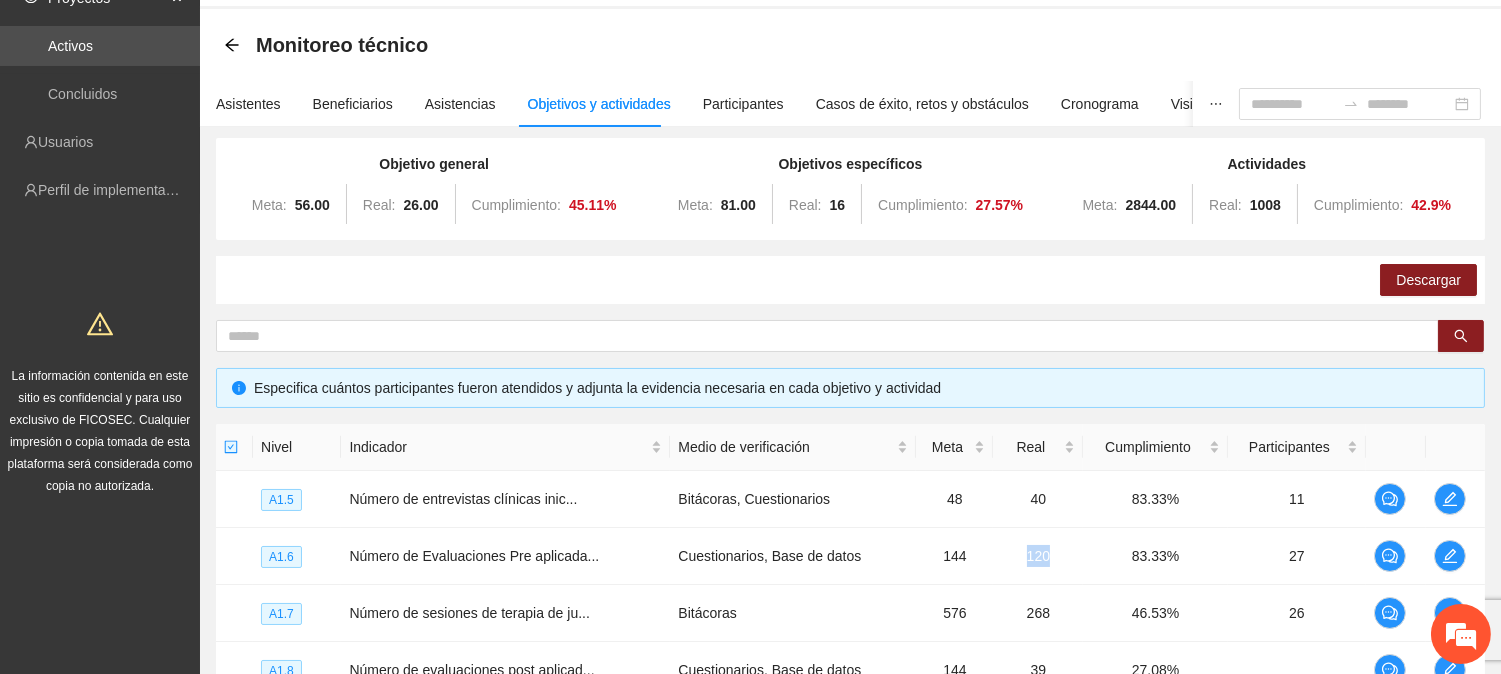 scroll, scrollTop: 0, scrollLeft: 0, axis: both 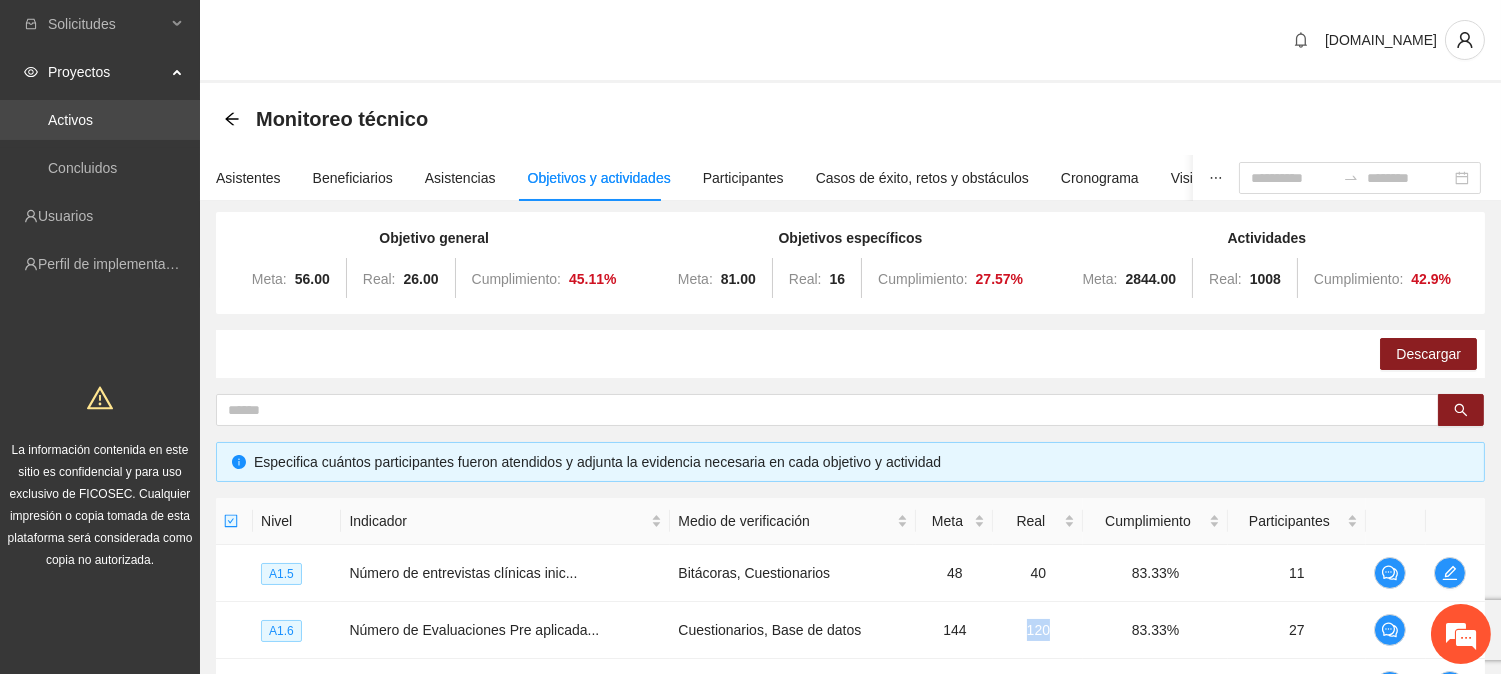 click on "Activos" at bounding box center (70, 120) 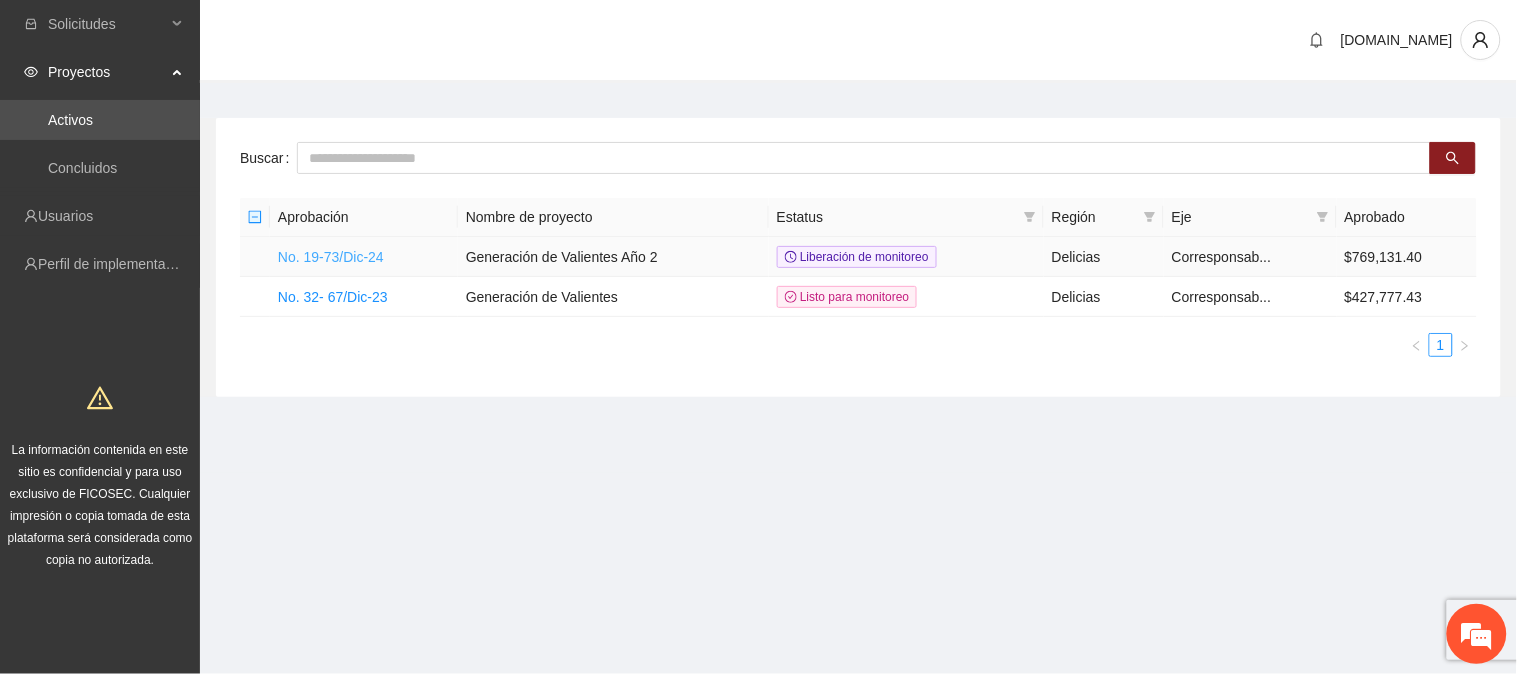 click on "No. 19-73/Dic-24" at bounding box center (331, 257) 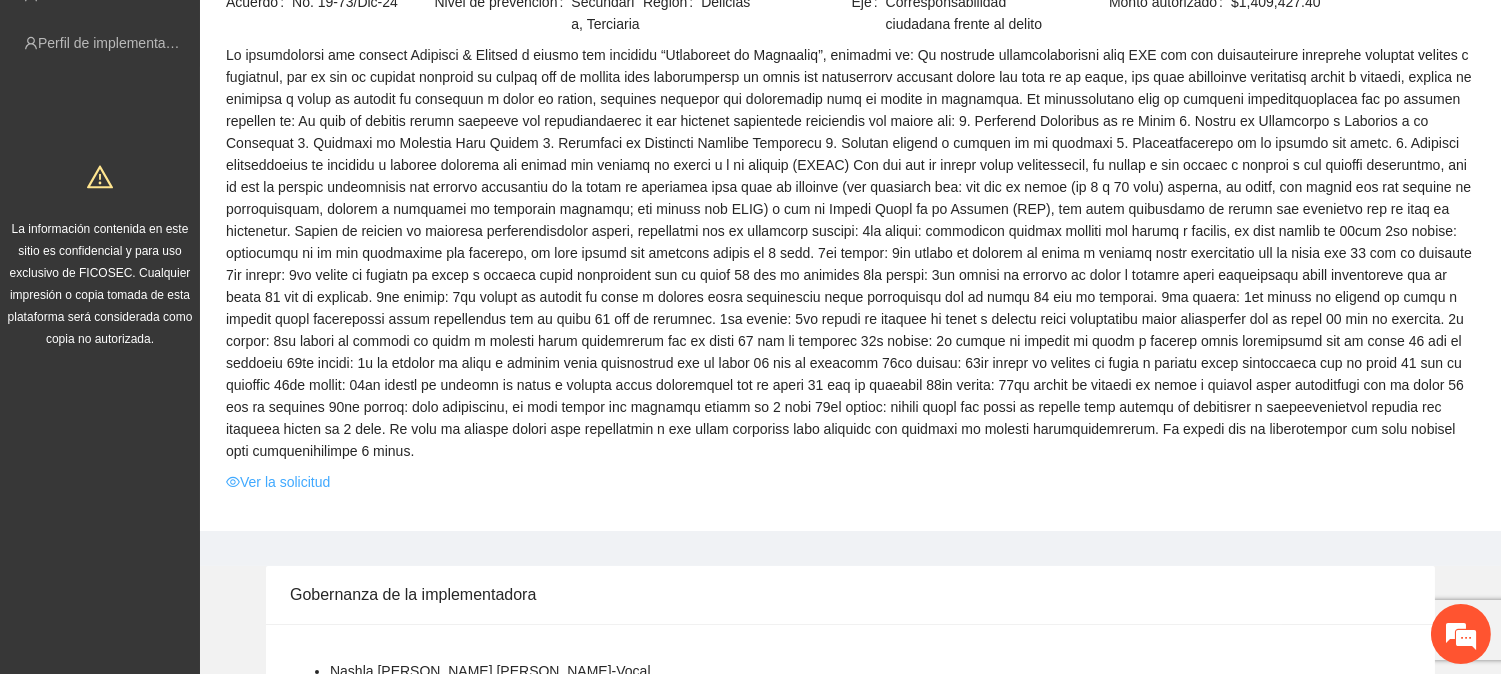 scroll, scrollTop: 222, scrollLeft: 0, axis: vertical 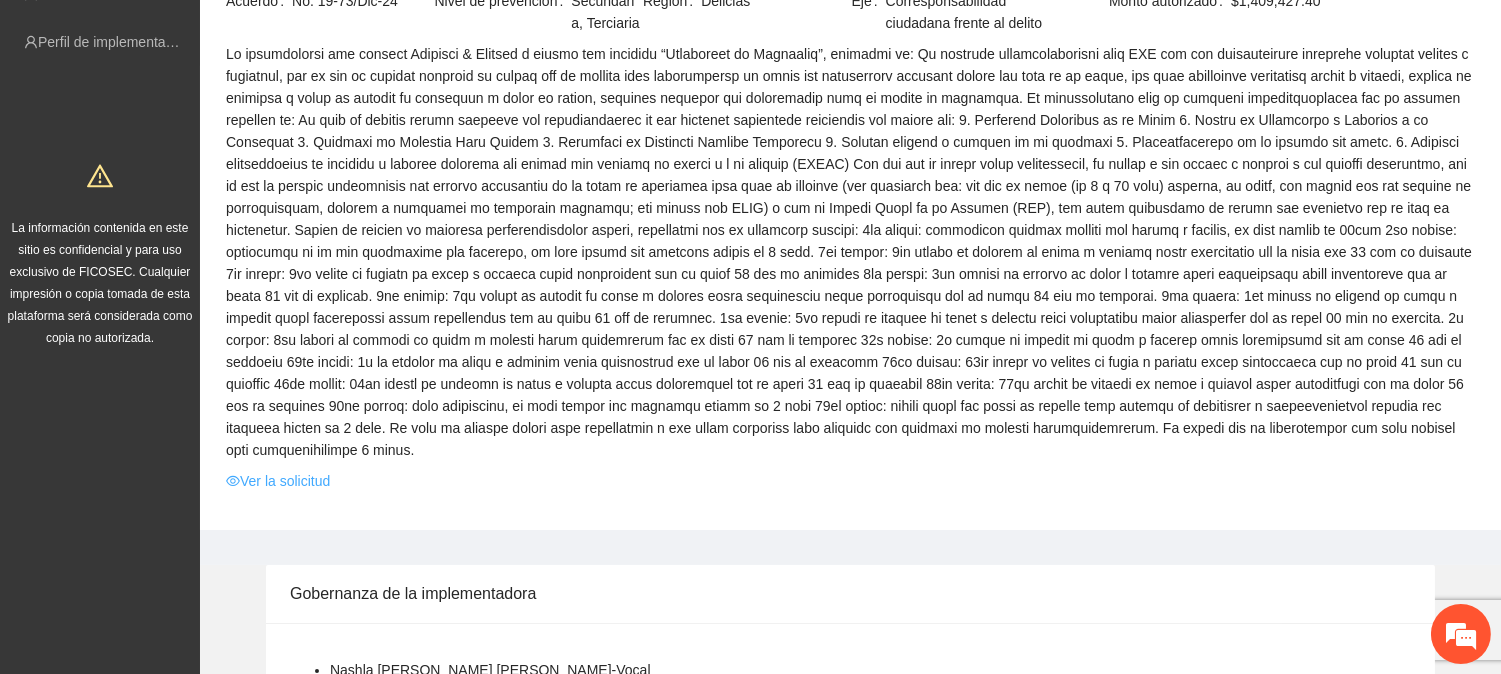 click on "Ver la solicitud" at bounding box center [278, 481] 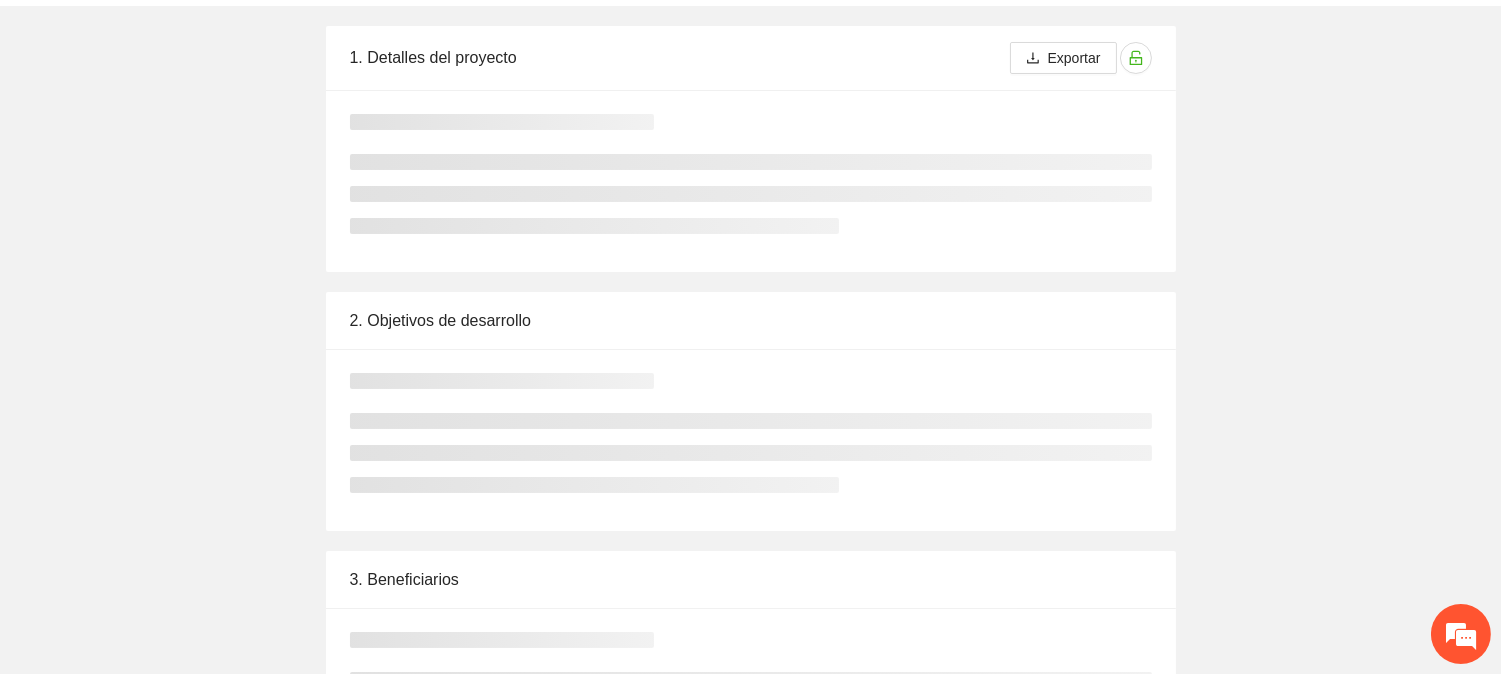 scroll, scrollTop: 0, scrollLeft: 0, axis: both 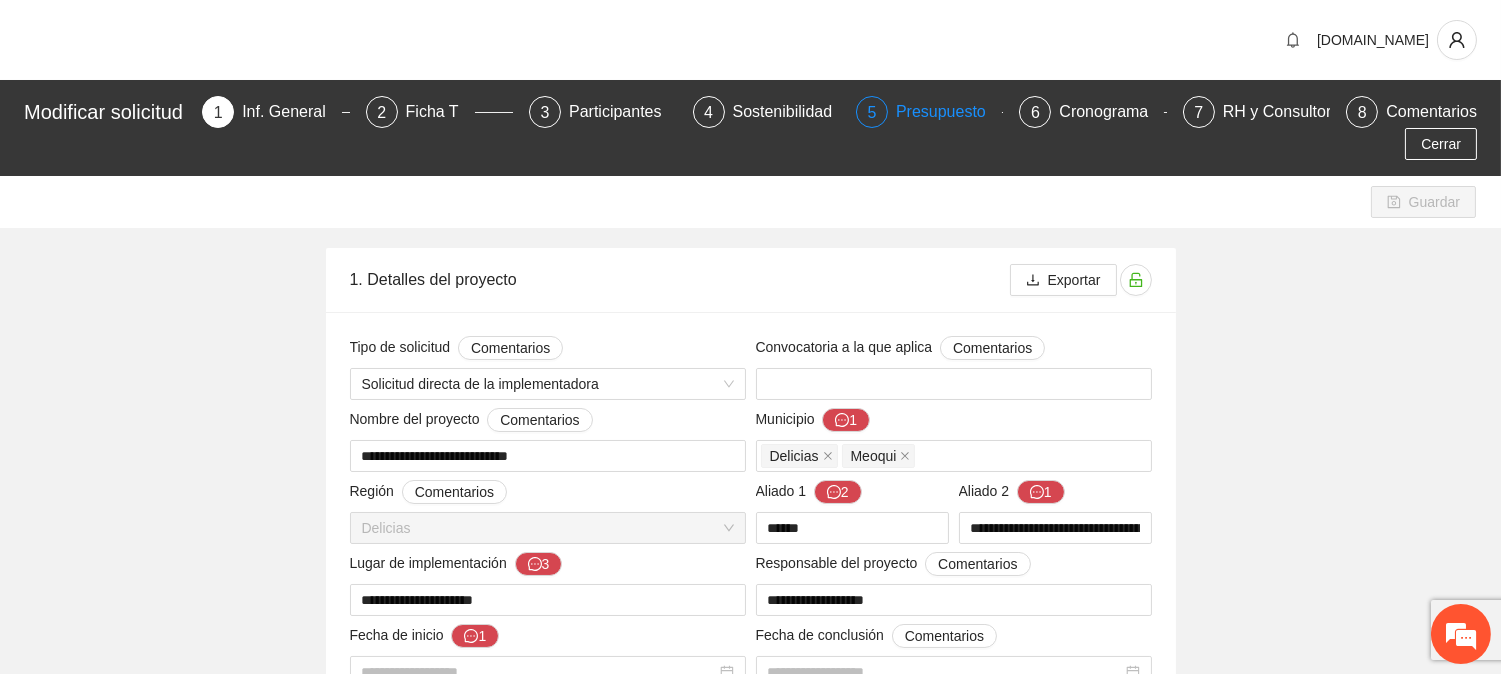 type 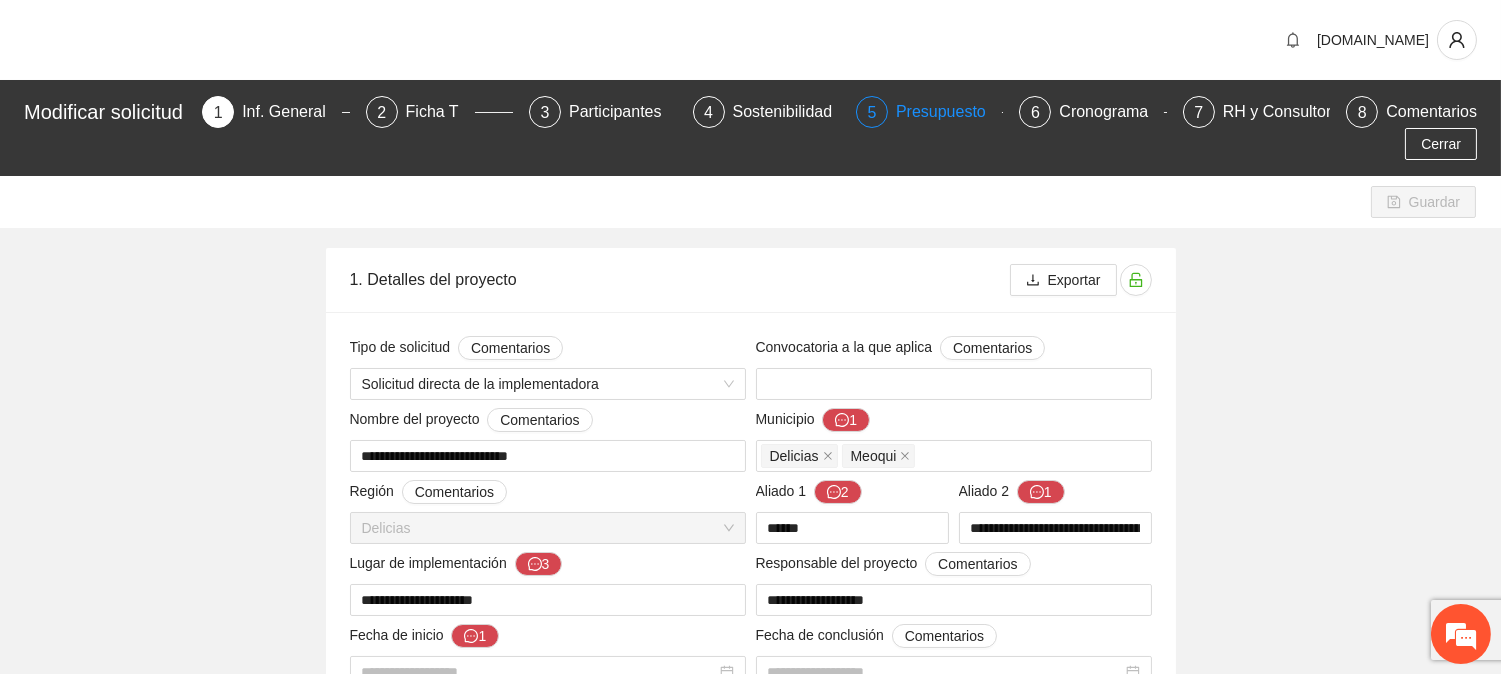 type on "**********" 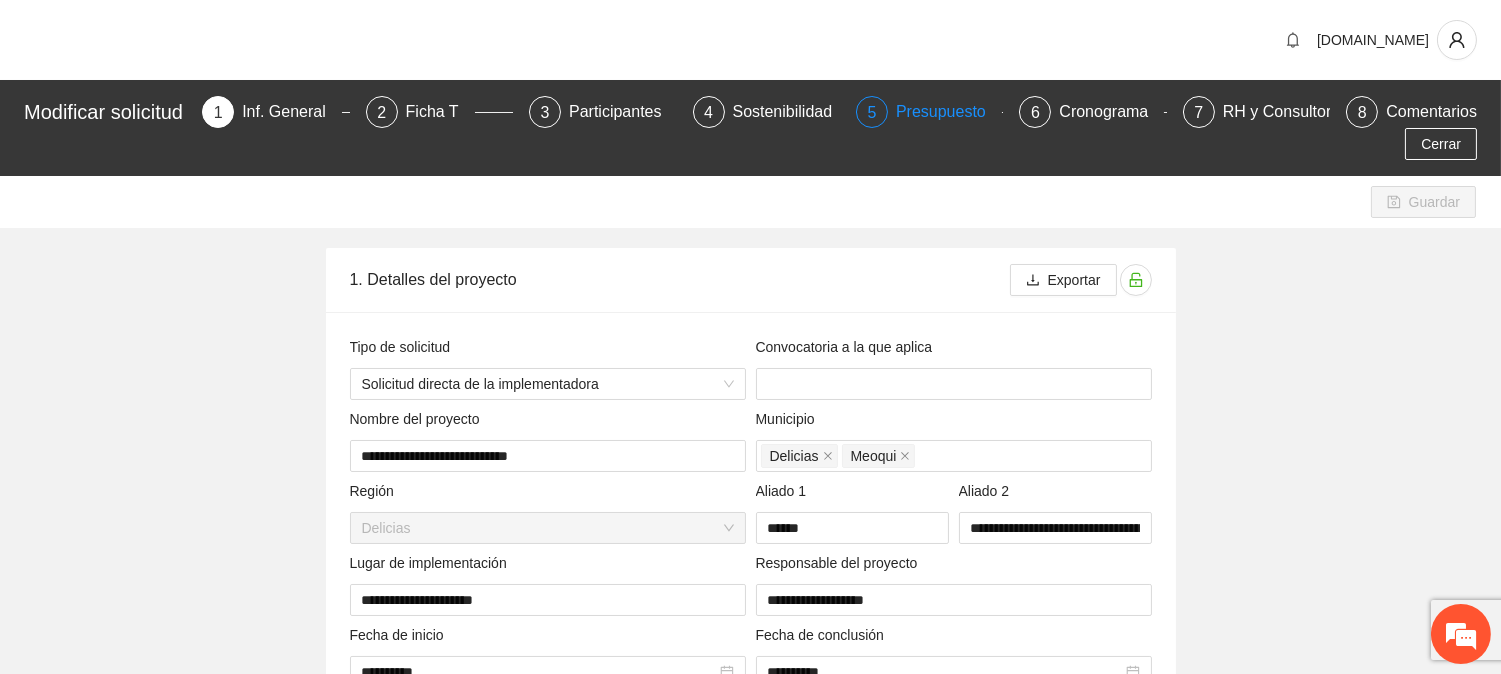 click on "Presupuesto" at bounding box center (949, 112) 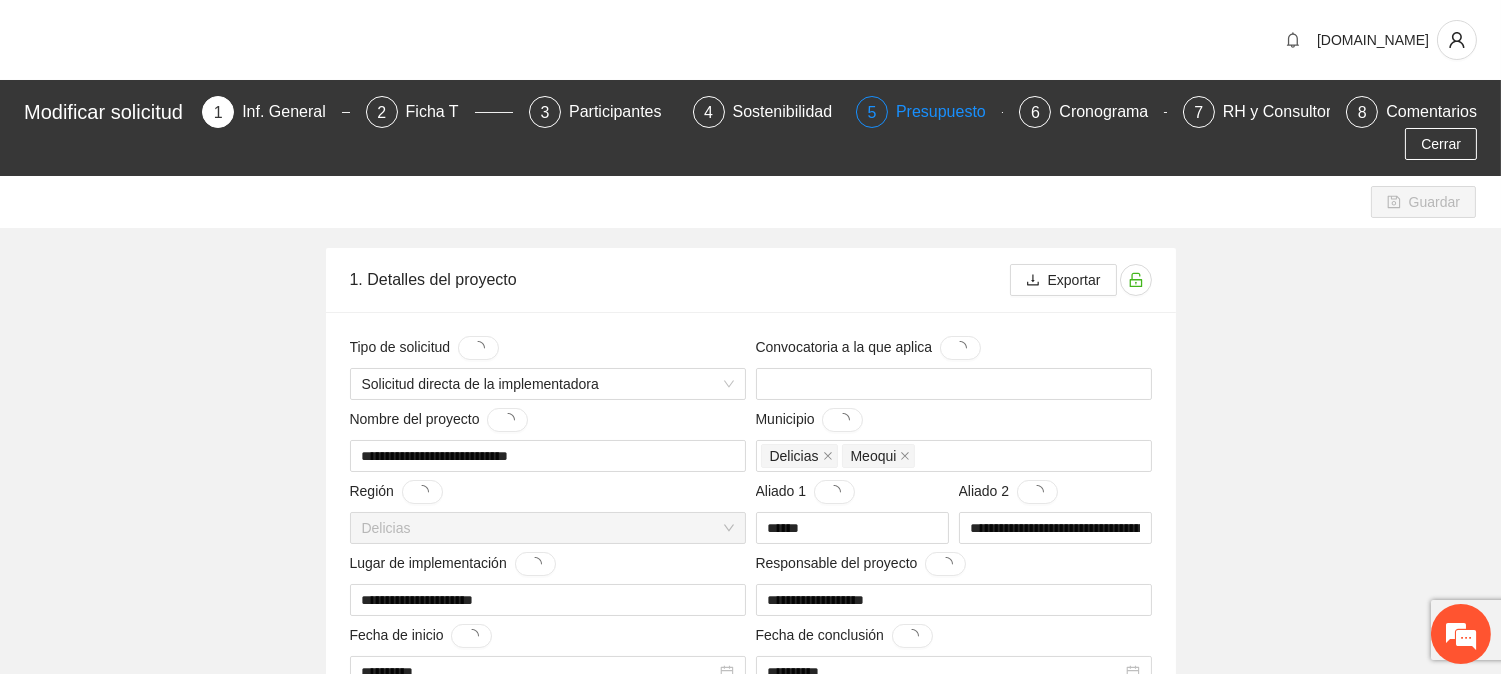 type 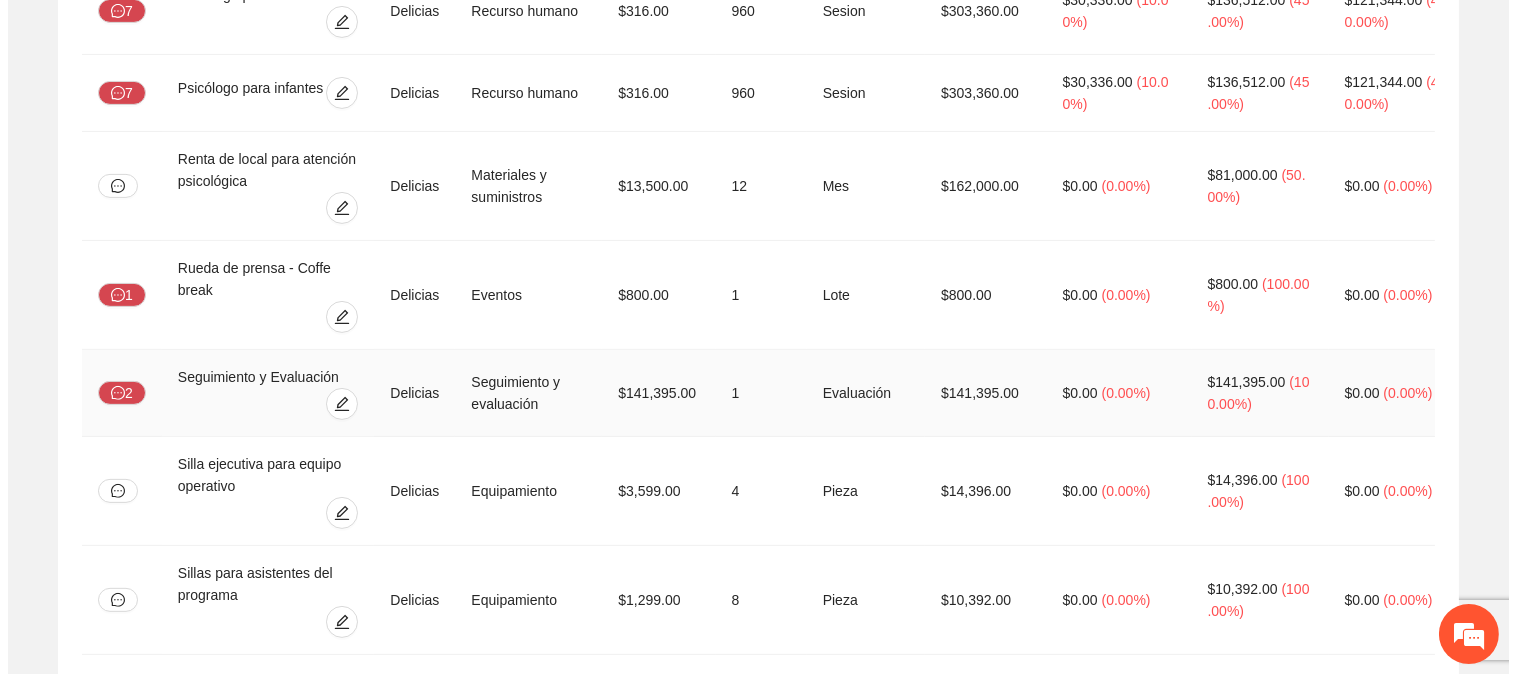 scroll, scrollTop: 1220, scrollLeft: 0, axis: vertical 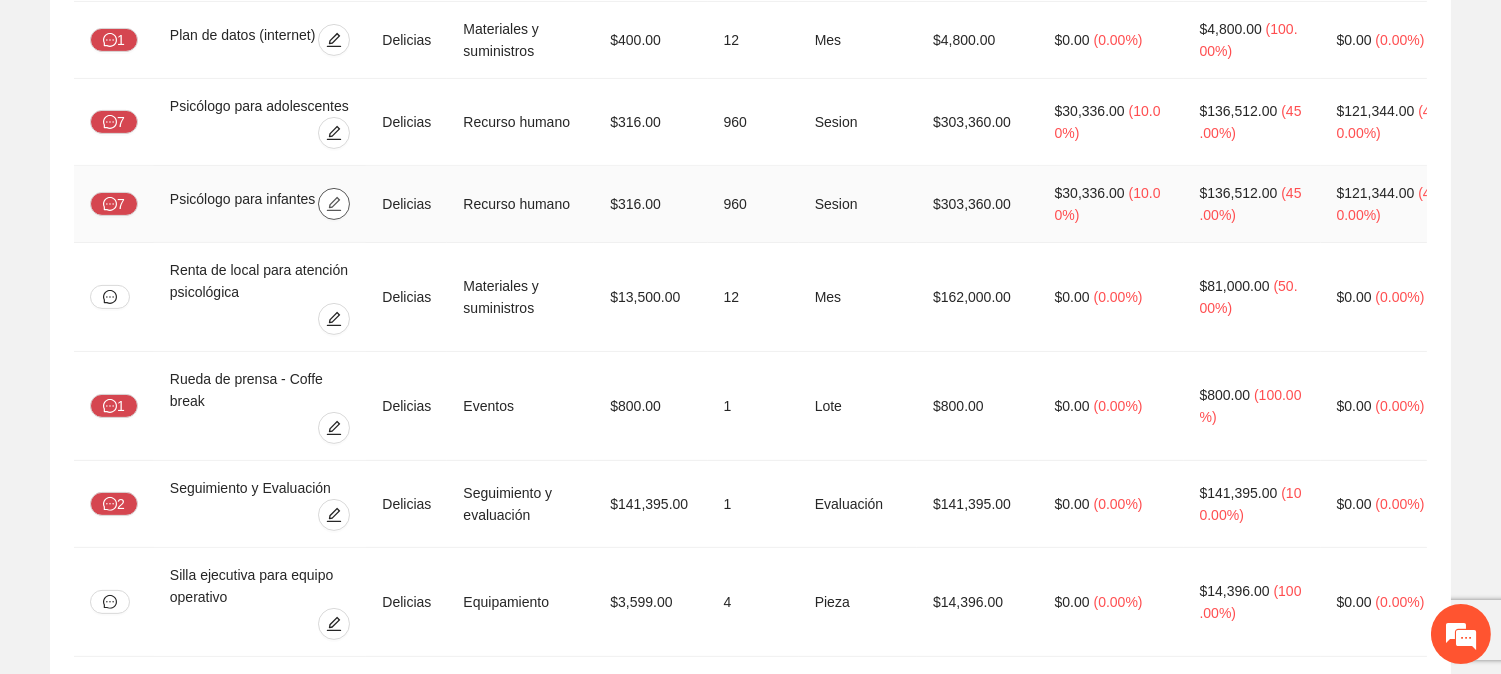 click 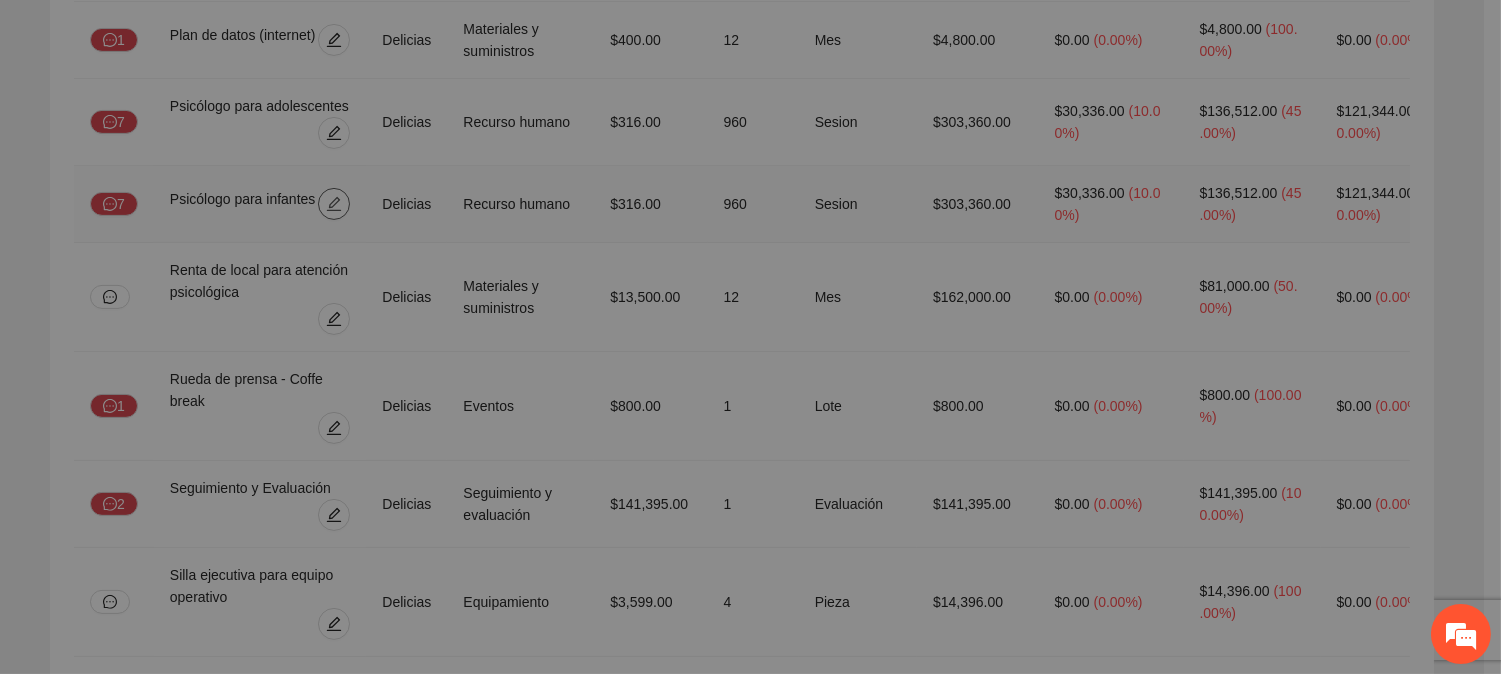 type on "**" 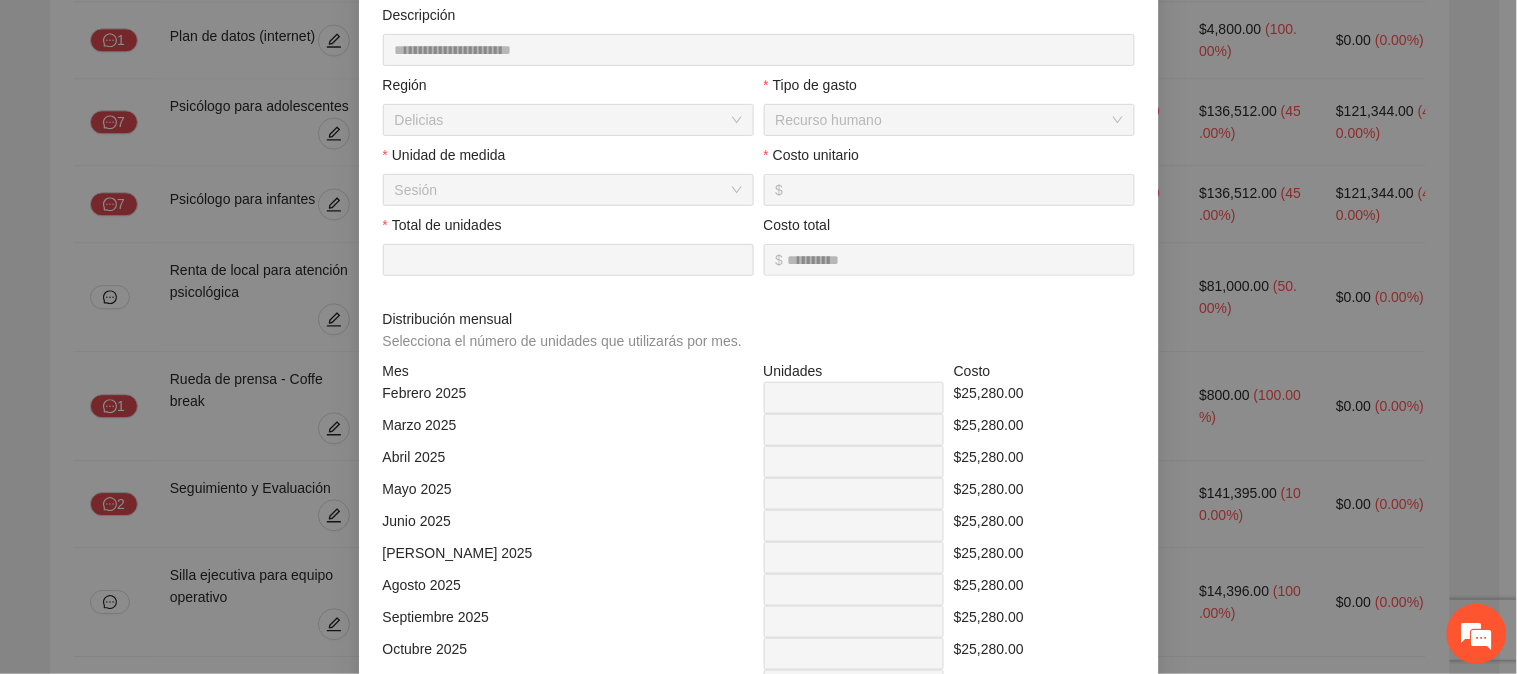 scroll, scrollTop: 222, scrollLeft: 0, axis: vertical 